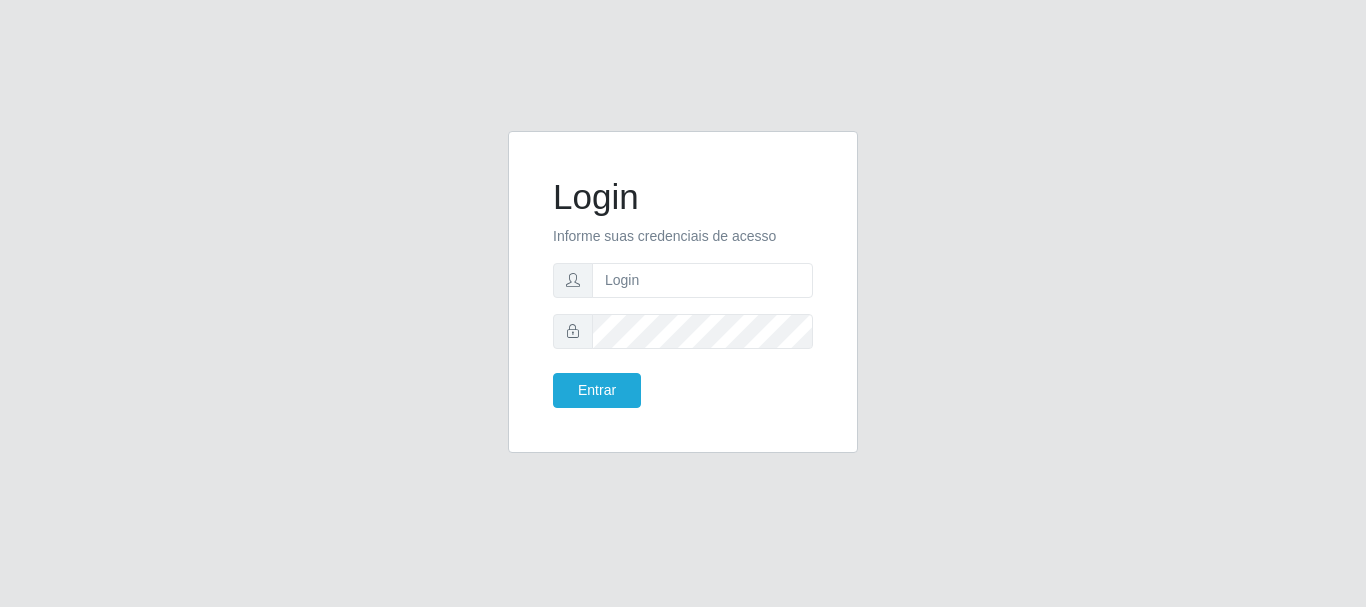 click at bounding box center [702, 280] 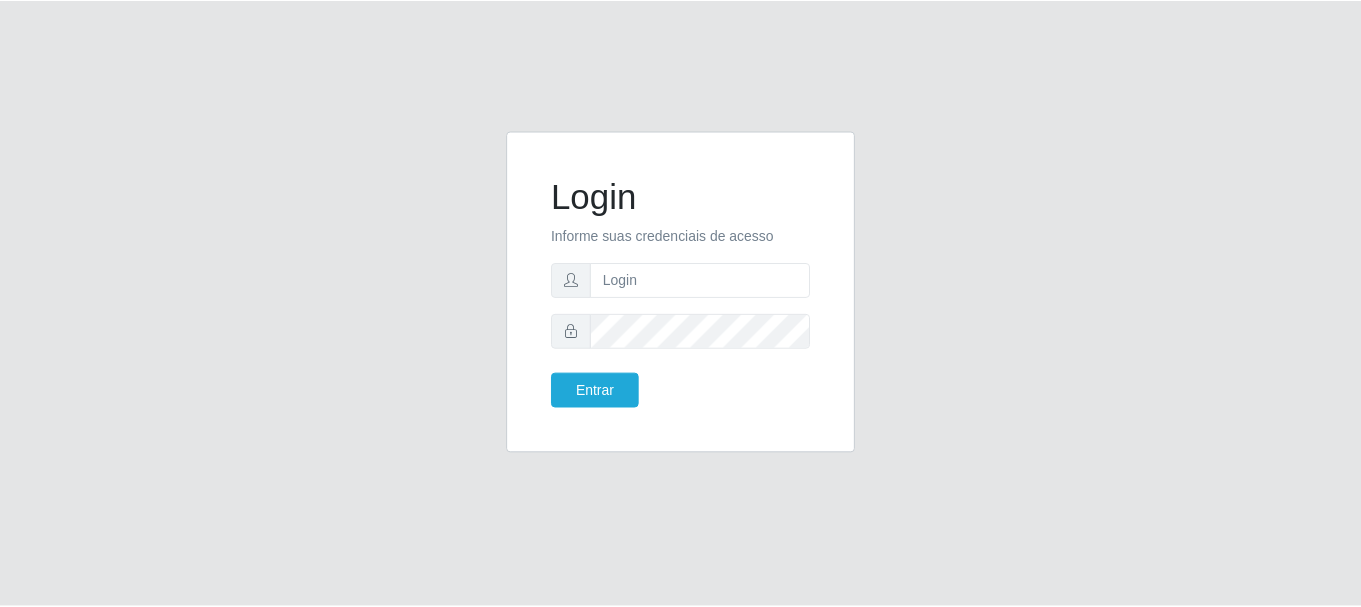 scroll, scrollTop: 0, scrollLeft: 0, axis: both 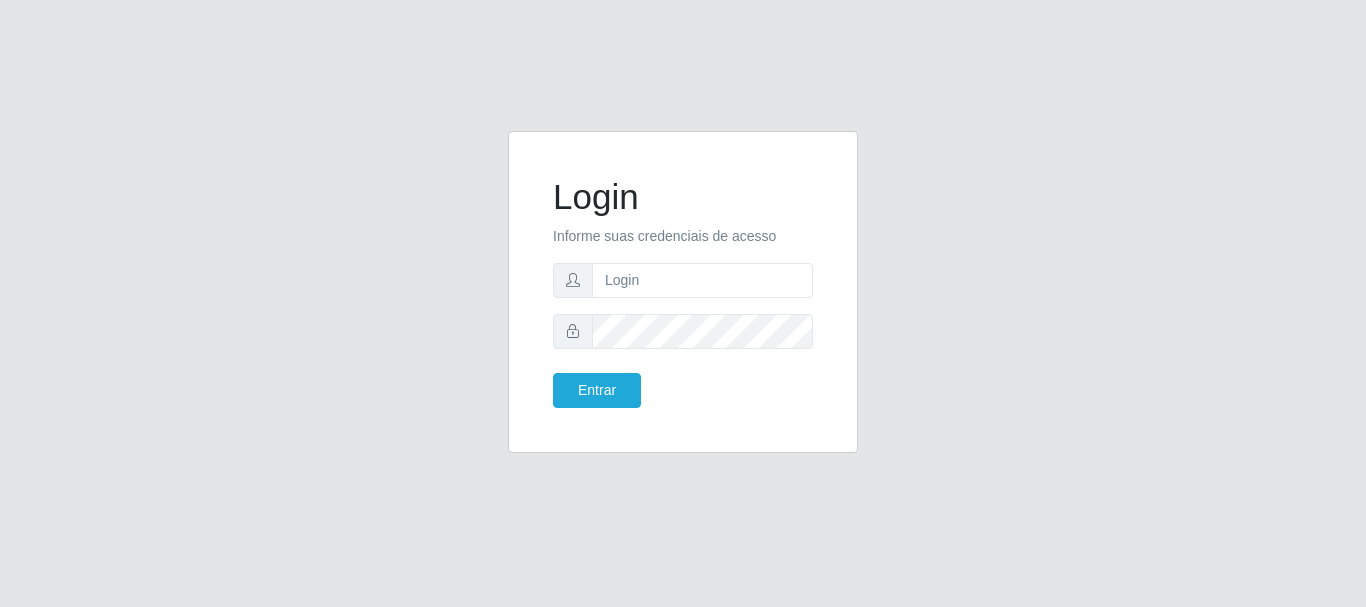type on "CASATUDO-RH" 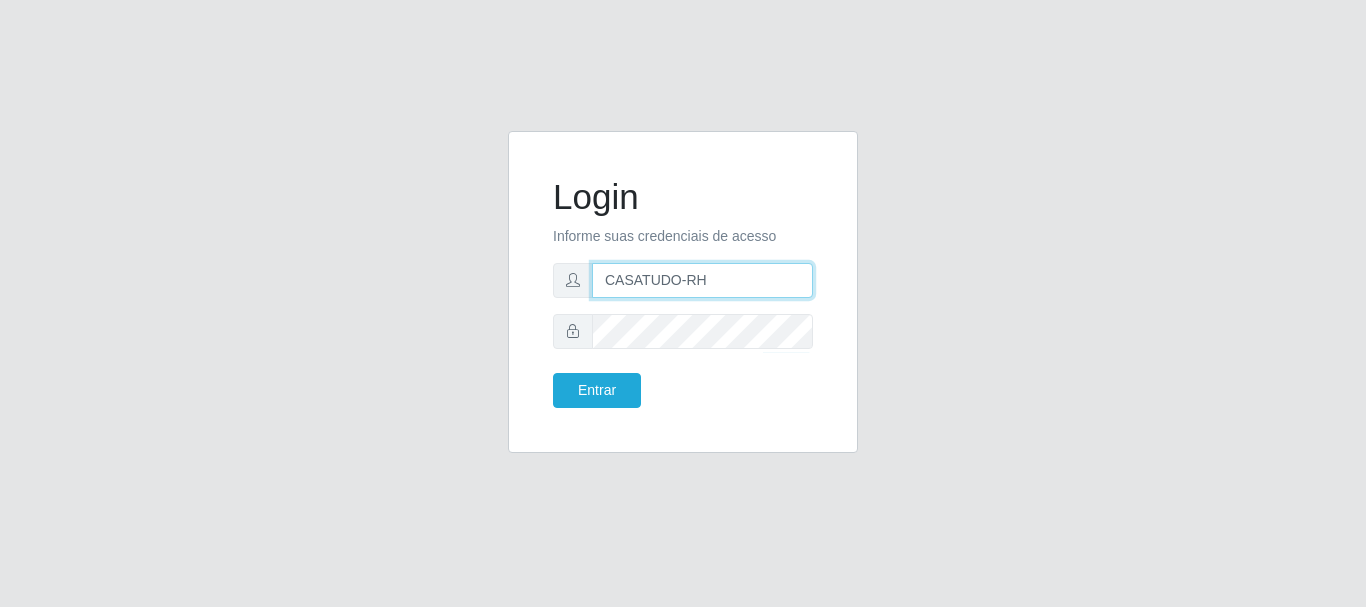 click on "CASATUDO-RH" at bounding box center [702, 280] 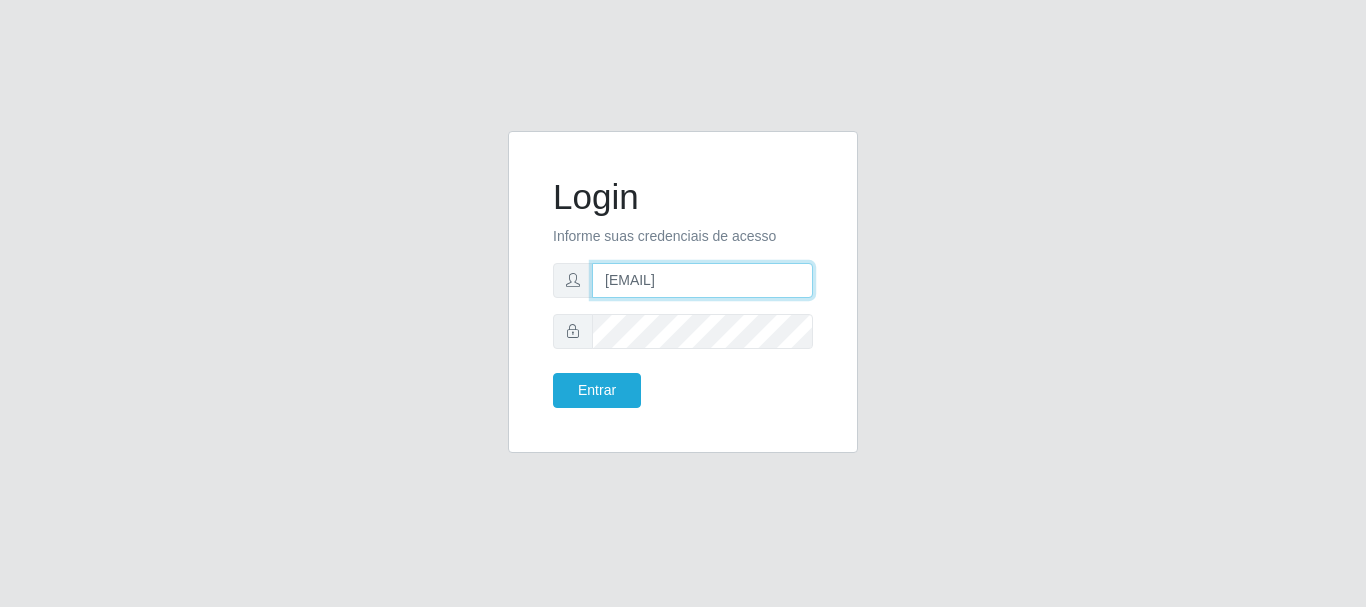 type on "[EMAIL]" 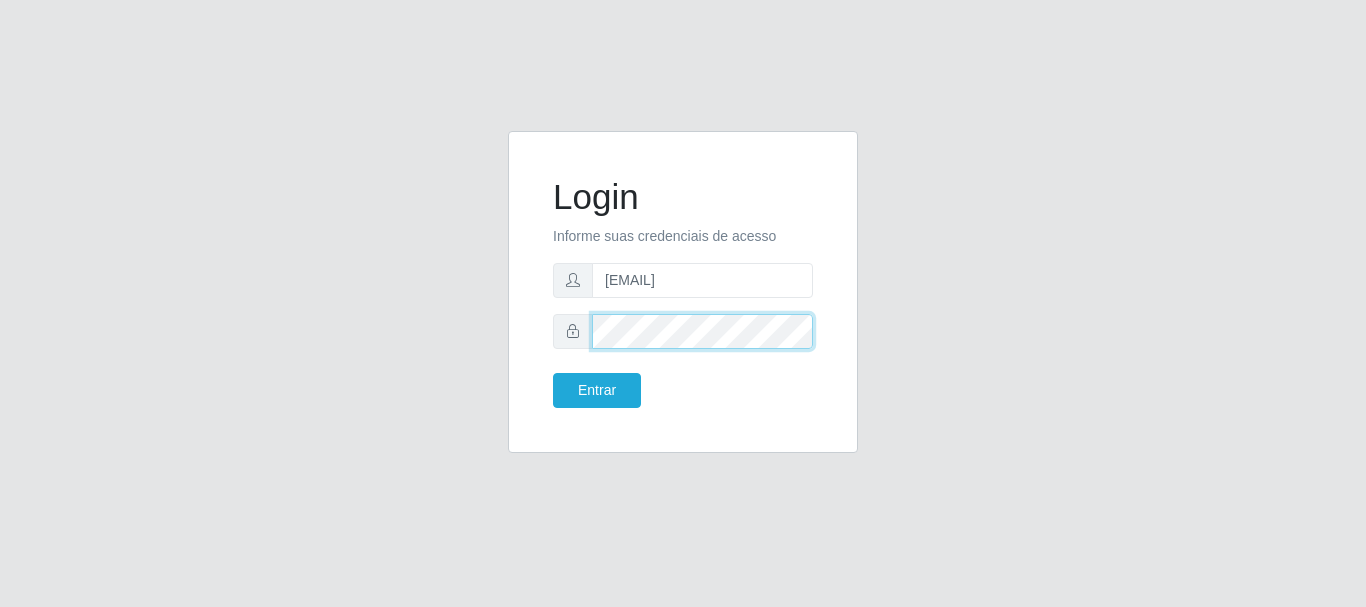 click on "Entrar" at bounding box center [597, 390] 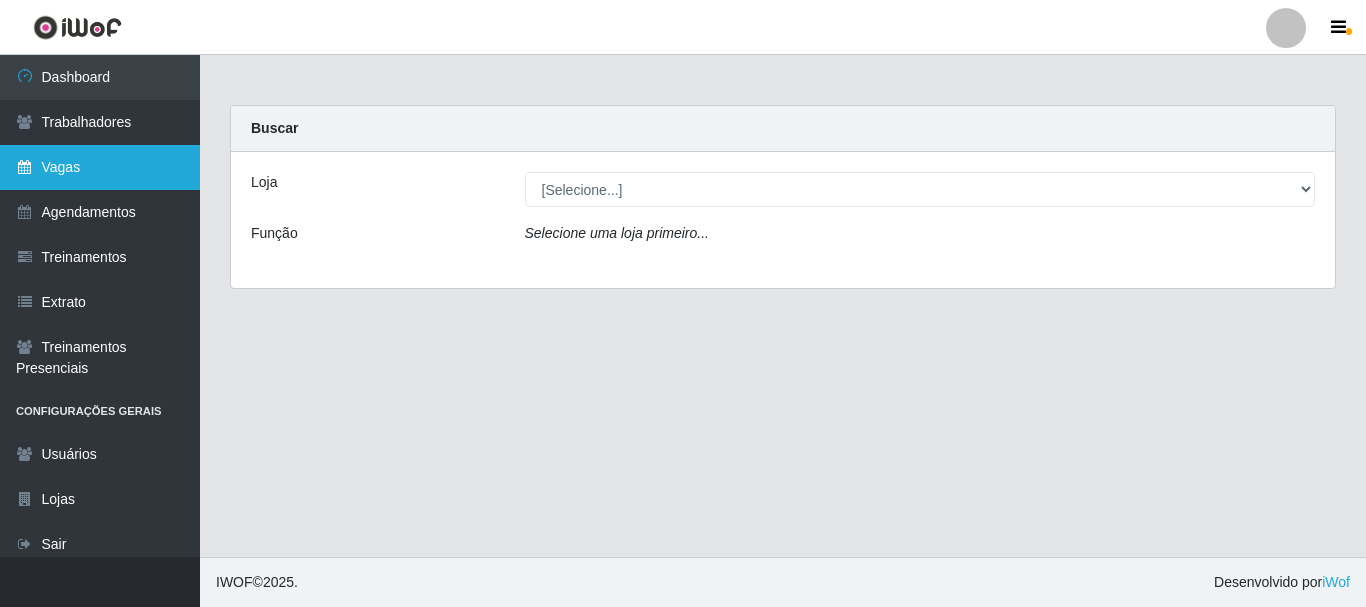 click on "Vagas" at bounding box center [100, 167] 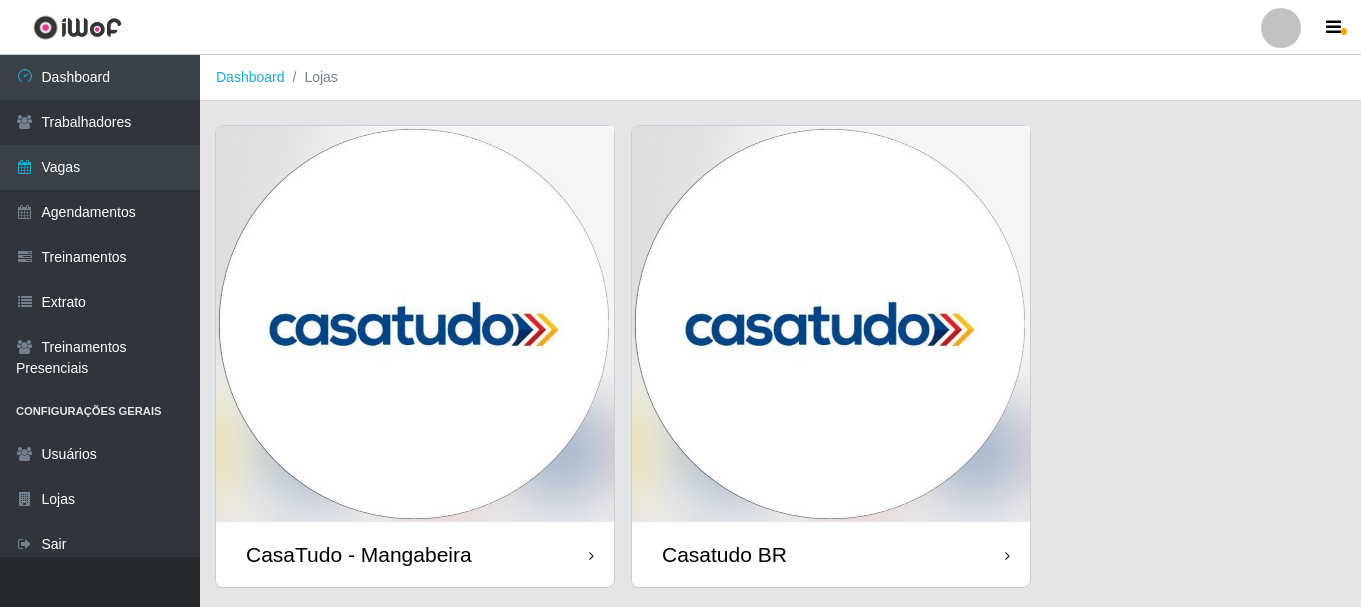click at bounding box center [831, 324] 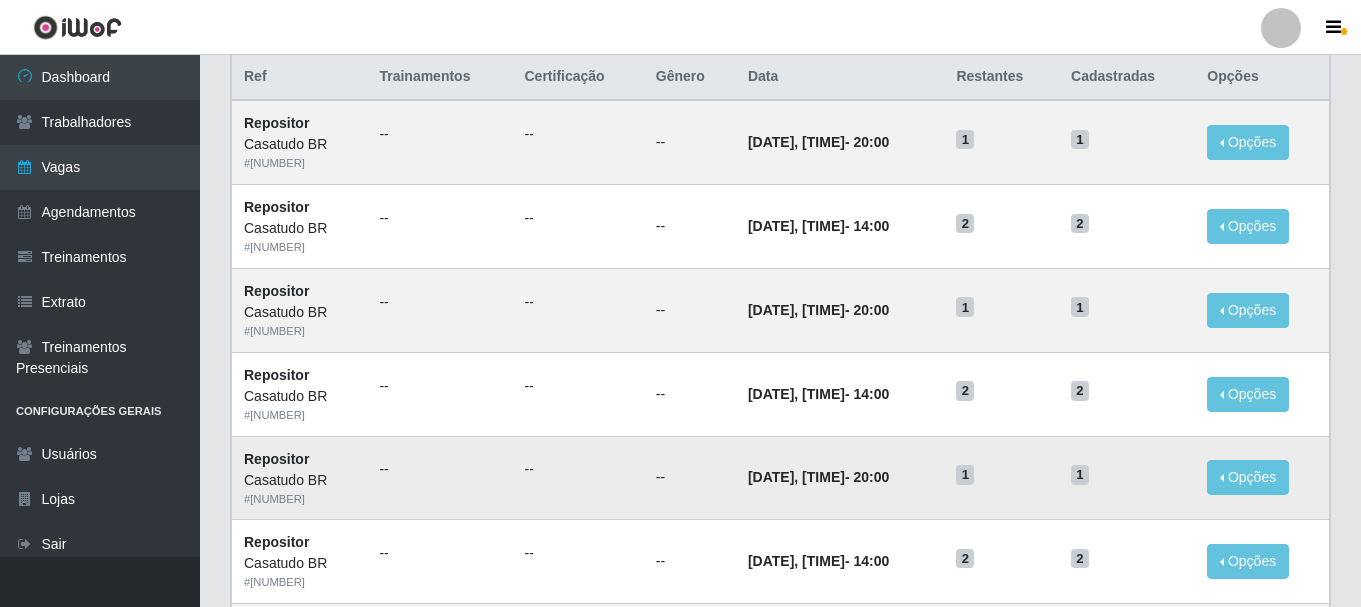 scroll, scrollTop: 300, scrollLeft: 0, axis: vertical 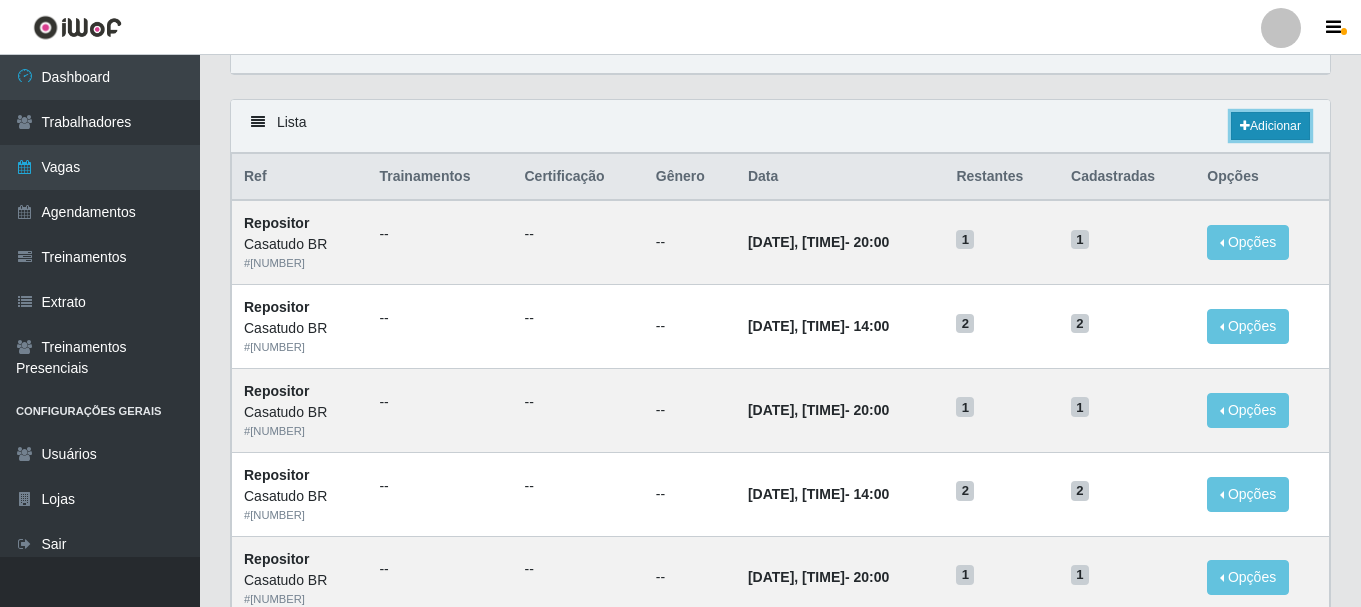 click on "Adicionar" at bounding box center [1270, 126] 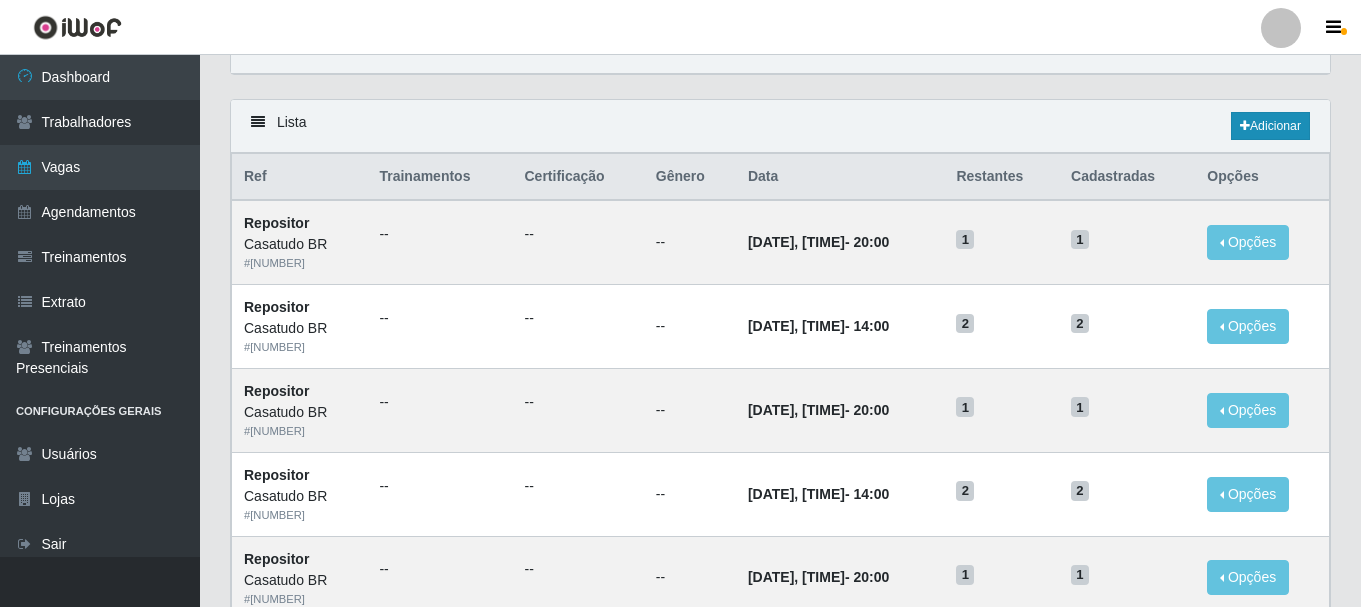 scroll, scrollTop: 0, scrollLeft: 0, axis: both 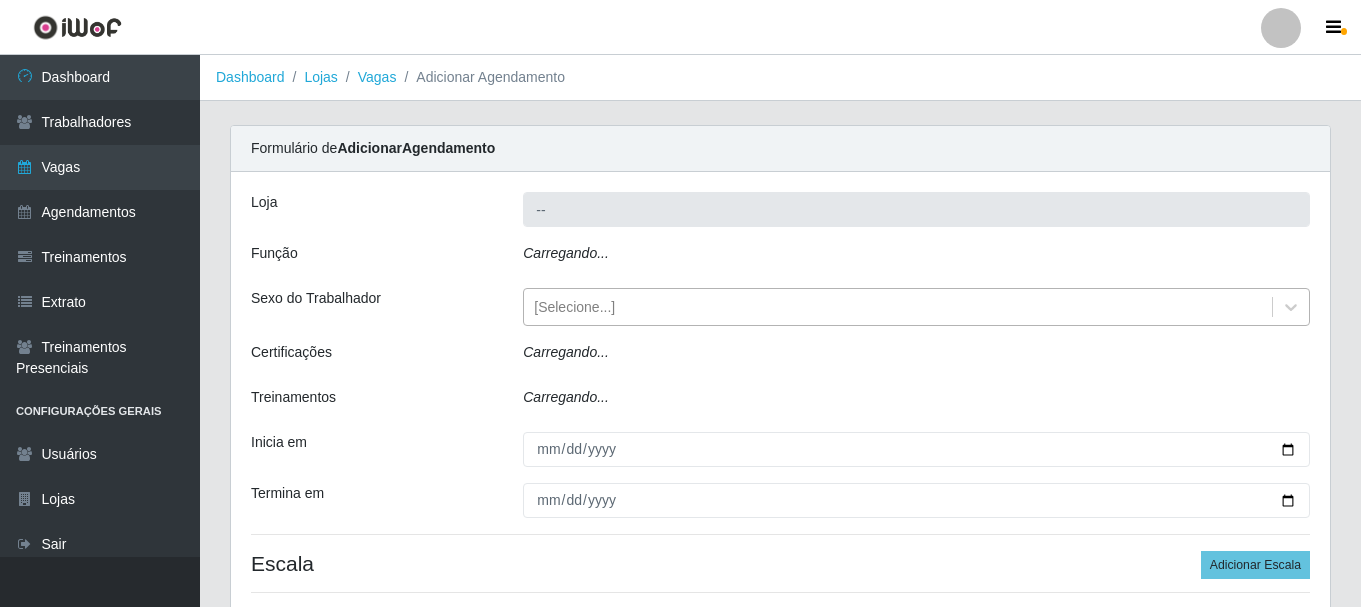 type on "Casatudo BR" 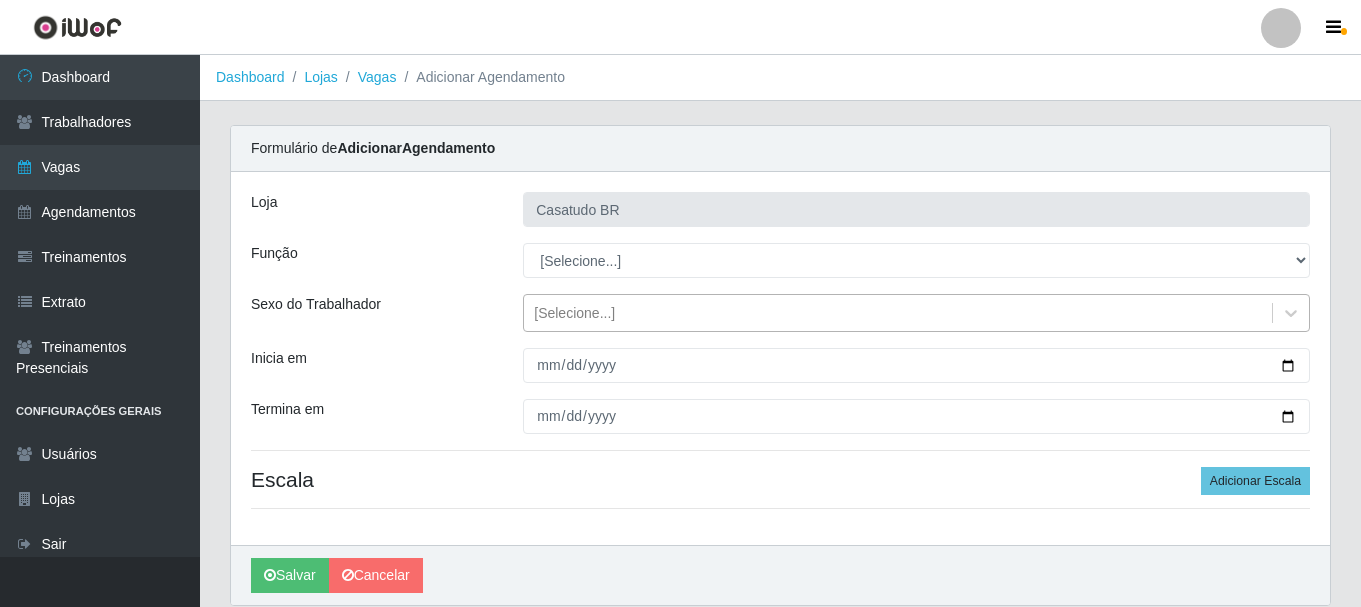 scroll, scrollTop: 73, scrollLeft: 0, axis: vertical 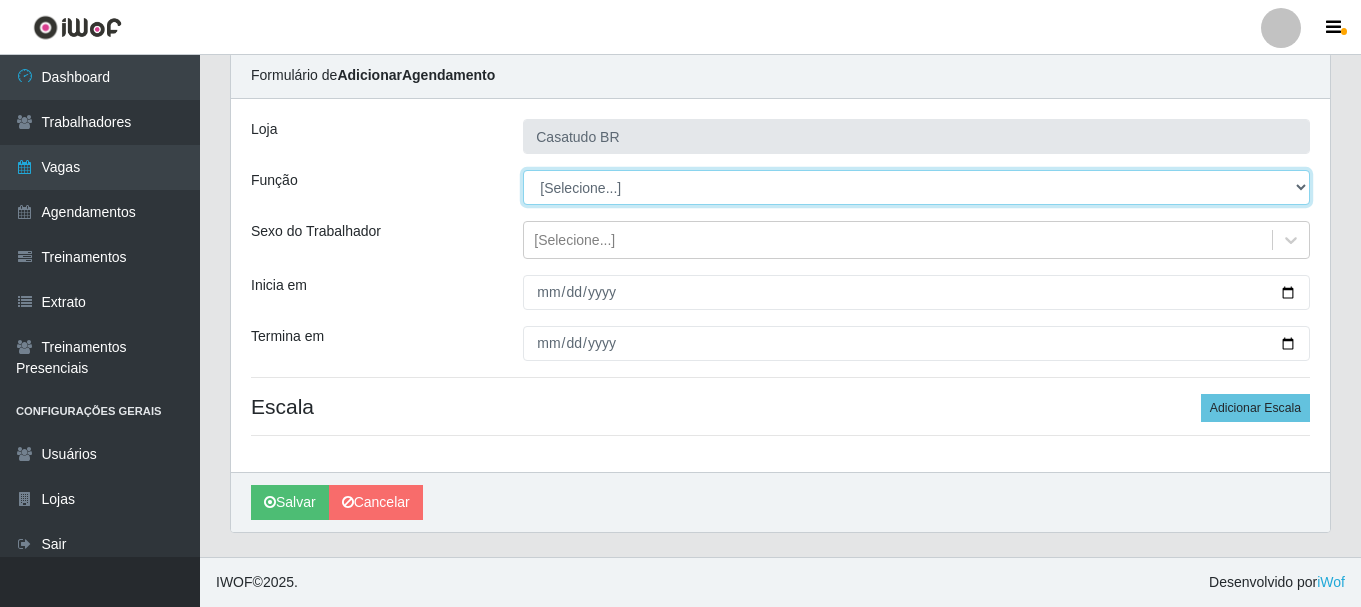 click on "[Selecione...] Auxiliar de Estoque Auxiliar de Estoque + Auxiliar de Estoque ++ Embalador Embalador + Embalador ++ Operador de Caixa Operador de Caixa + Operador de Caixa ++ Repositor  Repositor + Repositor ++" at bounding box center [916, 187] 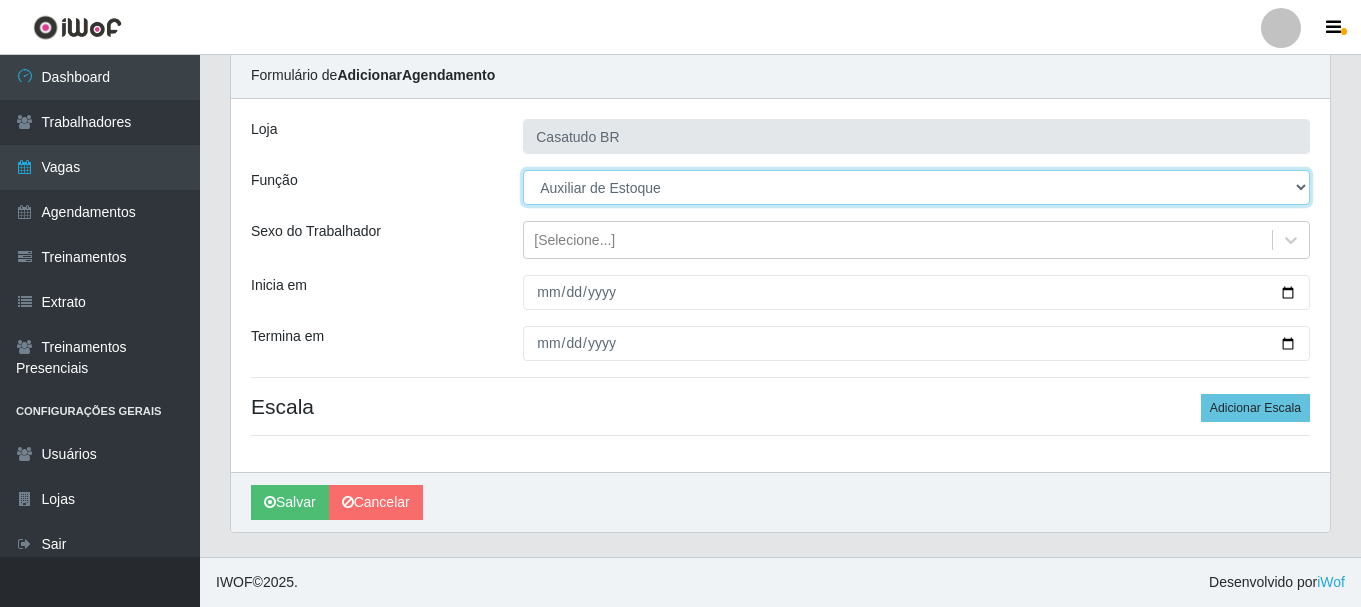 click on "[Selecione...] Auxiliar de Estoque Auxiliar de Estoque + Auxiliar de Estoque ++ Embalador Embalador + Embalador ++ Operador de Caixa Operador de Caixa + Operador de Caixa ++ Repositor  Repositor + Repositor ++" at bounding box center [916, 187] 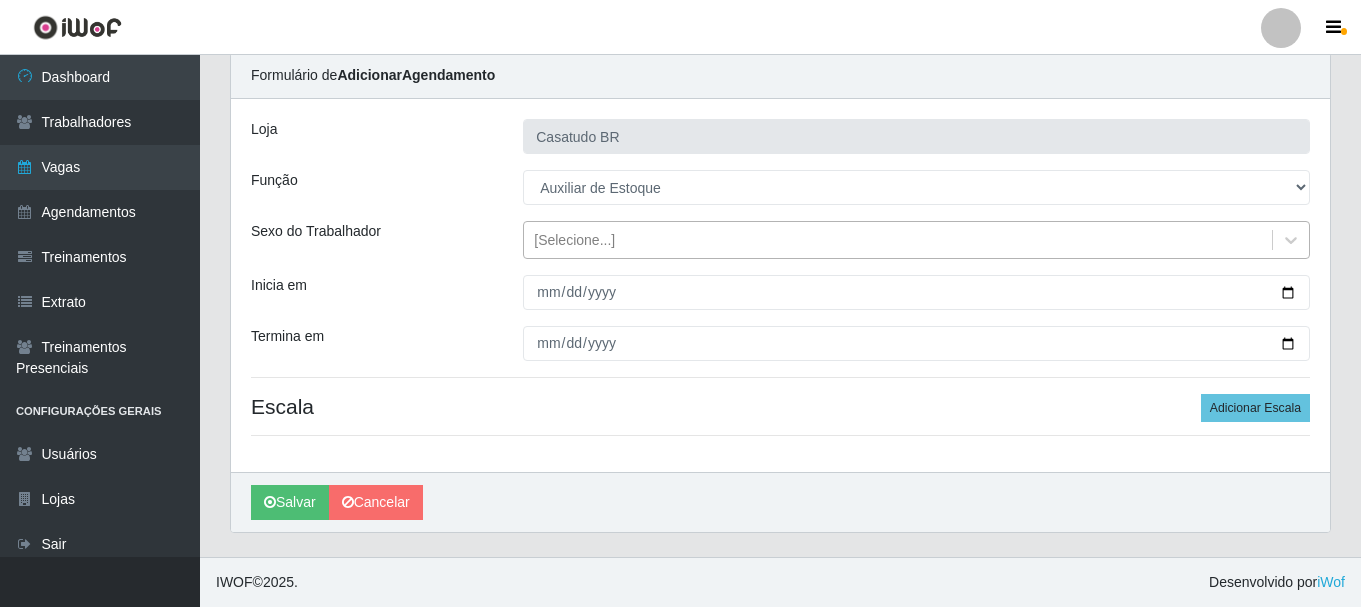 click on "[Selecione...]" at bounding box center (574, 240) 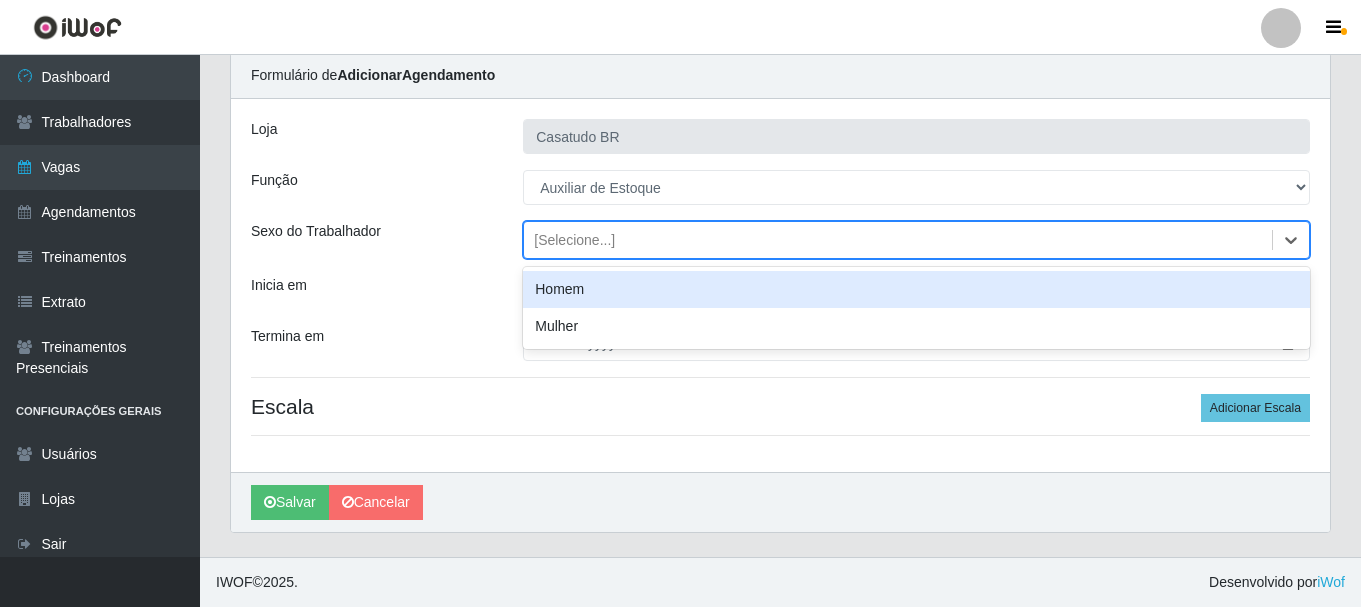 click on "Homem" at bounding box center (916, 289) 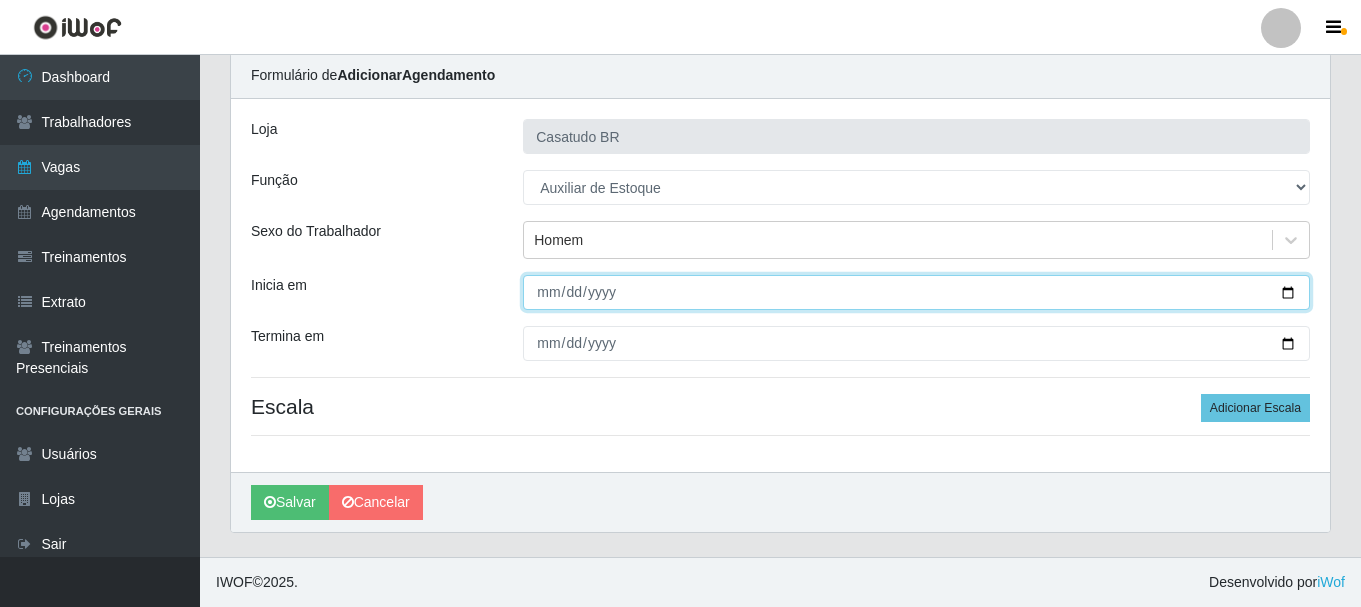 click on "Inicia em" at bounding box center (916, 292) 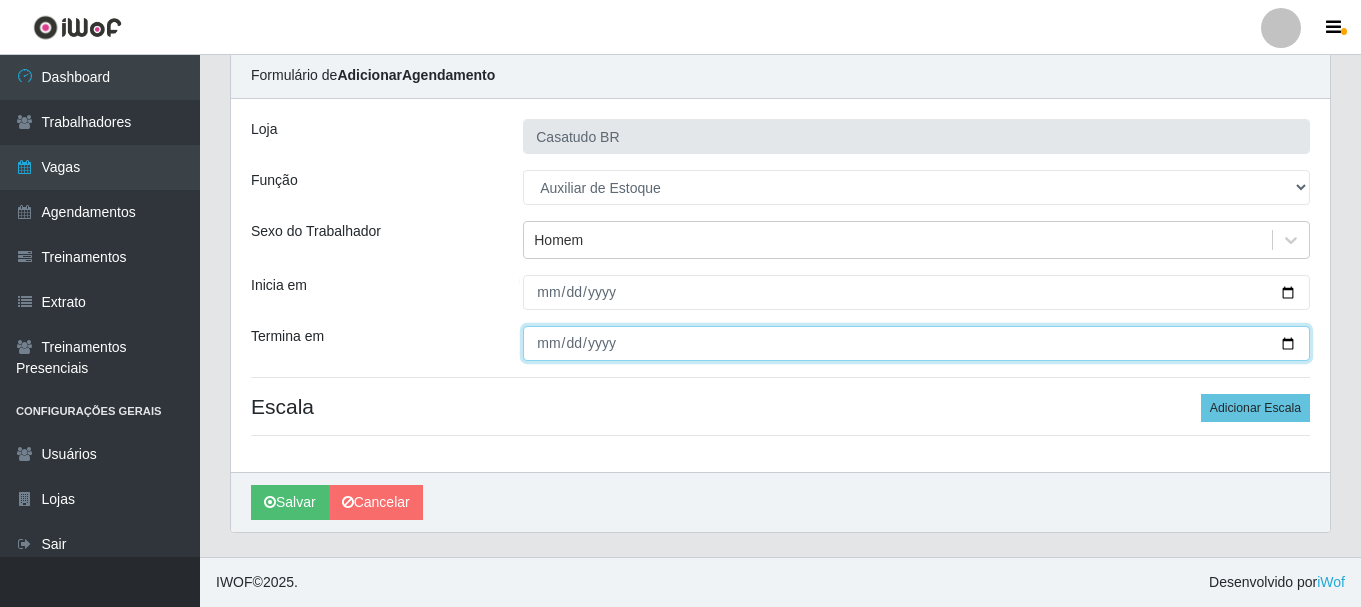 click on "Termina em" at bounding box center (916, 343) 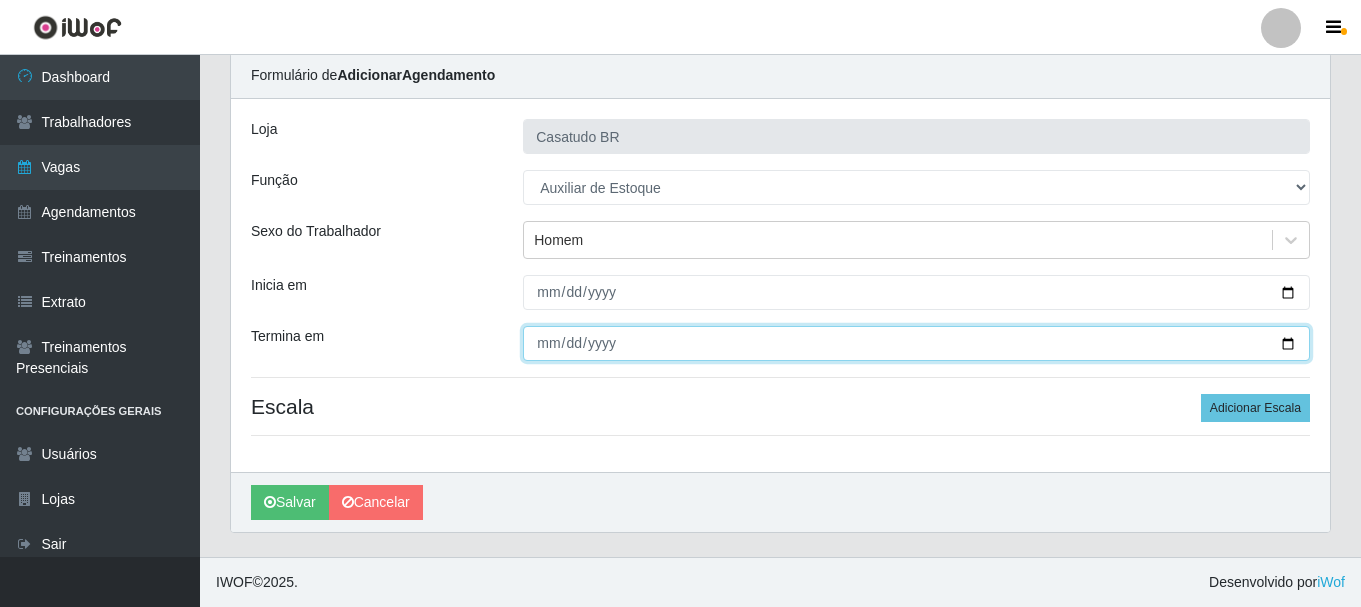 type on "2025-08-29" 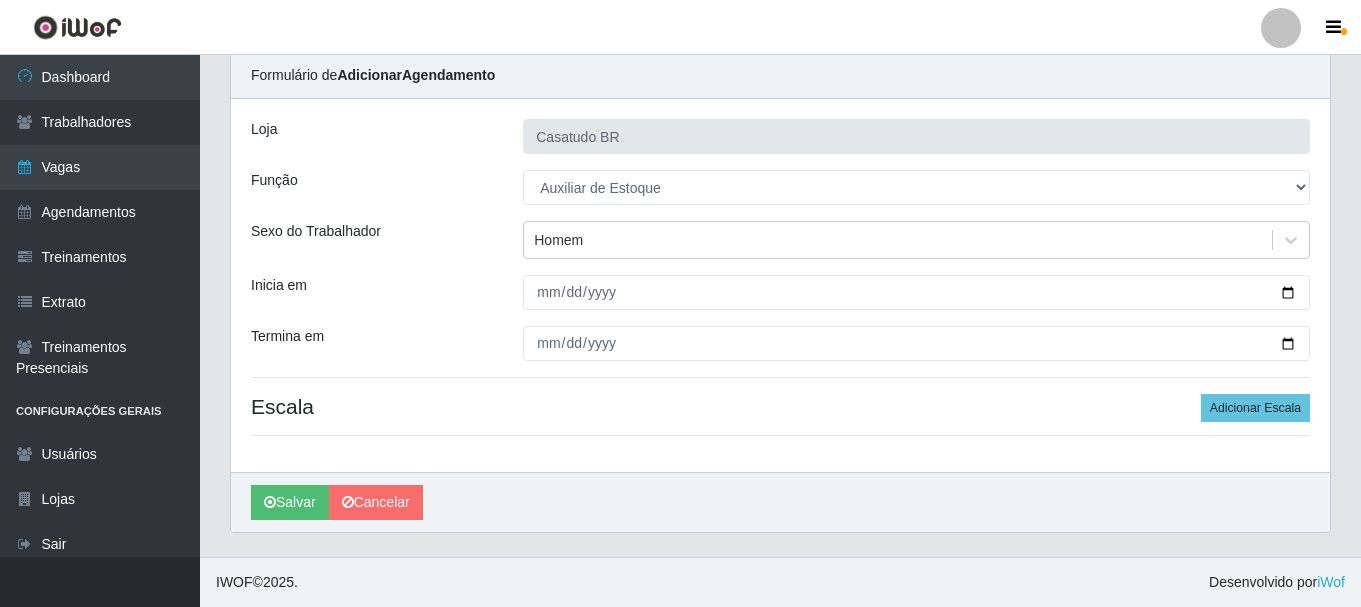click on "Escala Adicionar Escala" at bounding box center (780, 406) 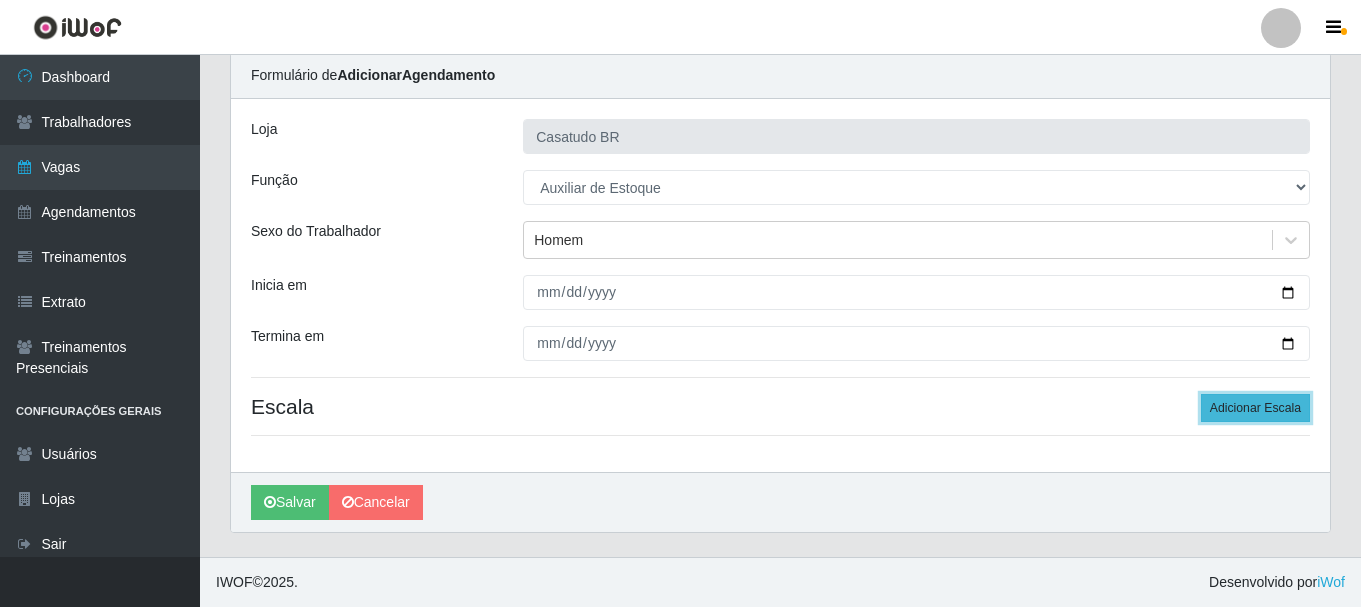 click on "Adicionar Escala" at bounding box center (1255, 408) 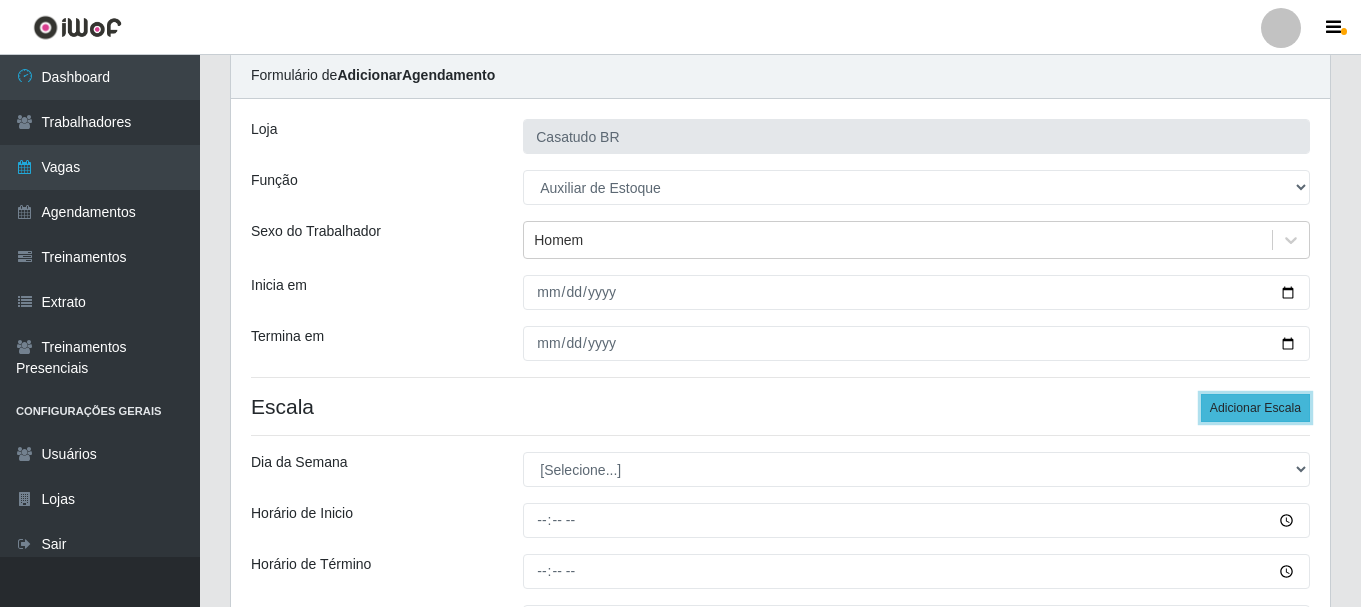 click on "Adicionar Escala" at bounding box center [1255, 408] 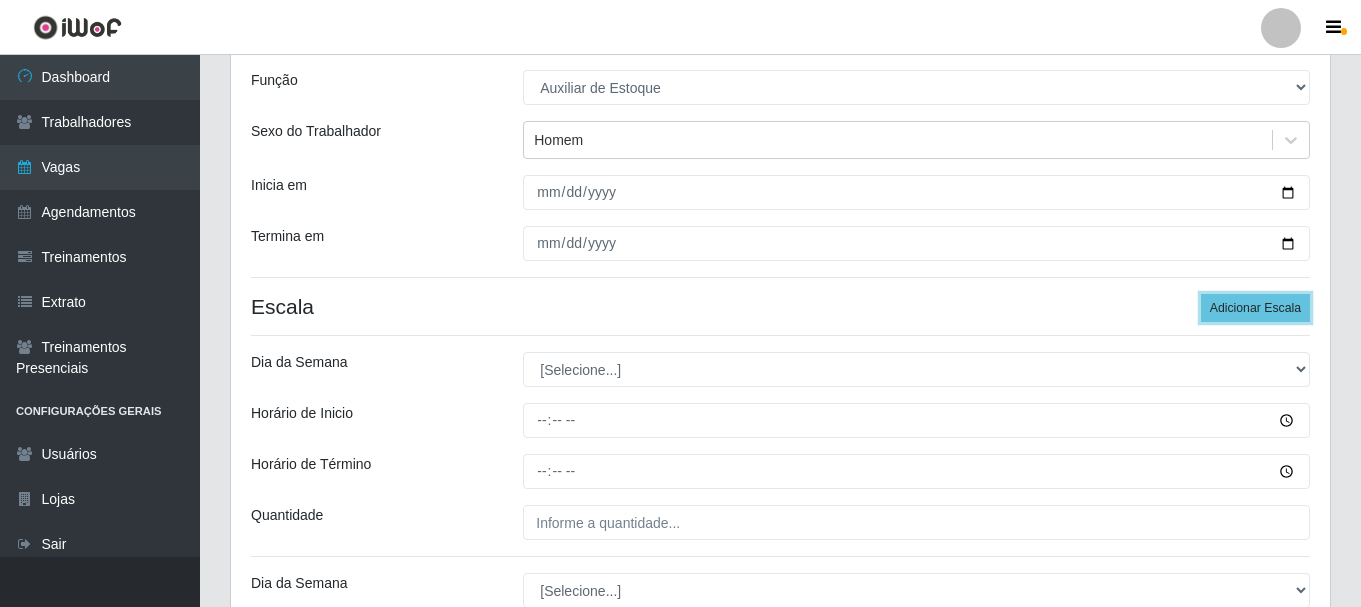scroll, scrollTop: 273, scrollLeft: 0, axis: vertical 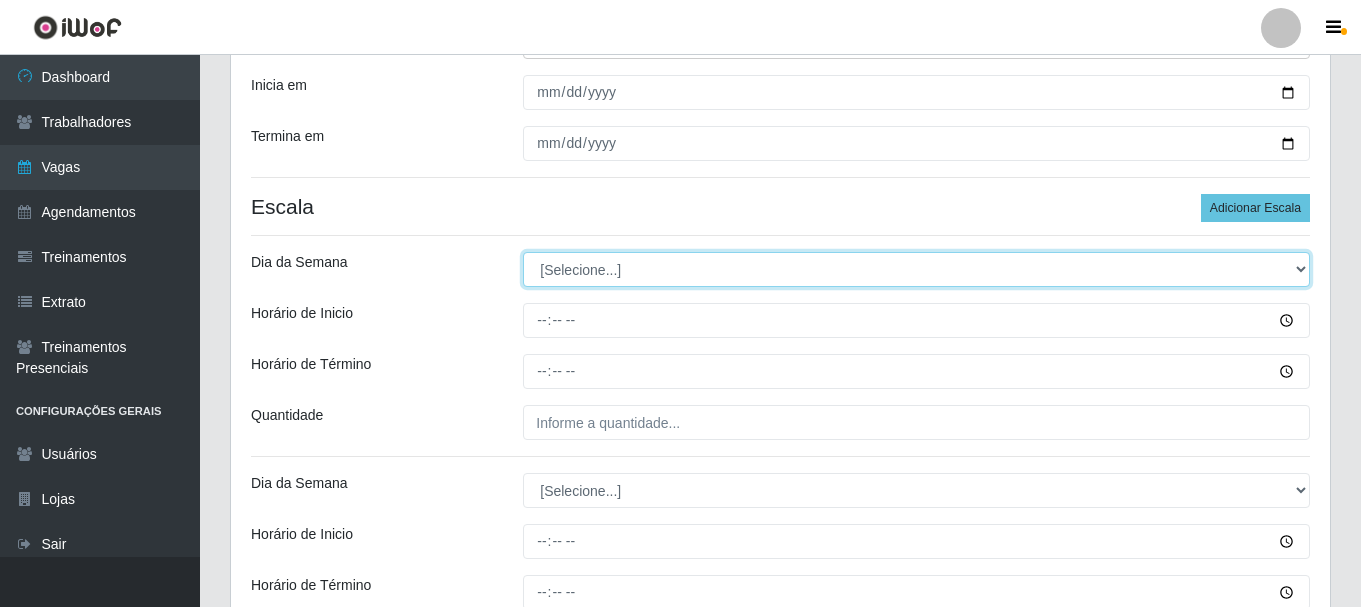 click on "[Selecione...] Segunda Terça Quarta Quinta Sexta Sábado Domingo" at bounding box center (916, 269) 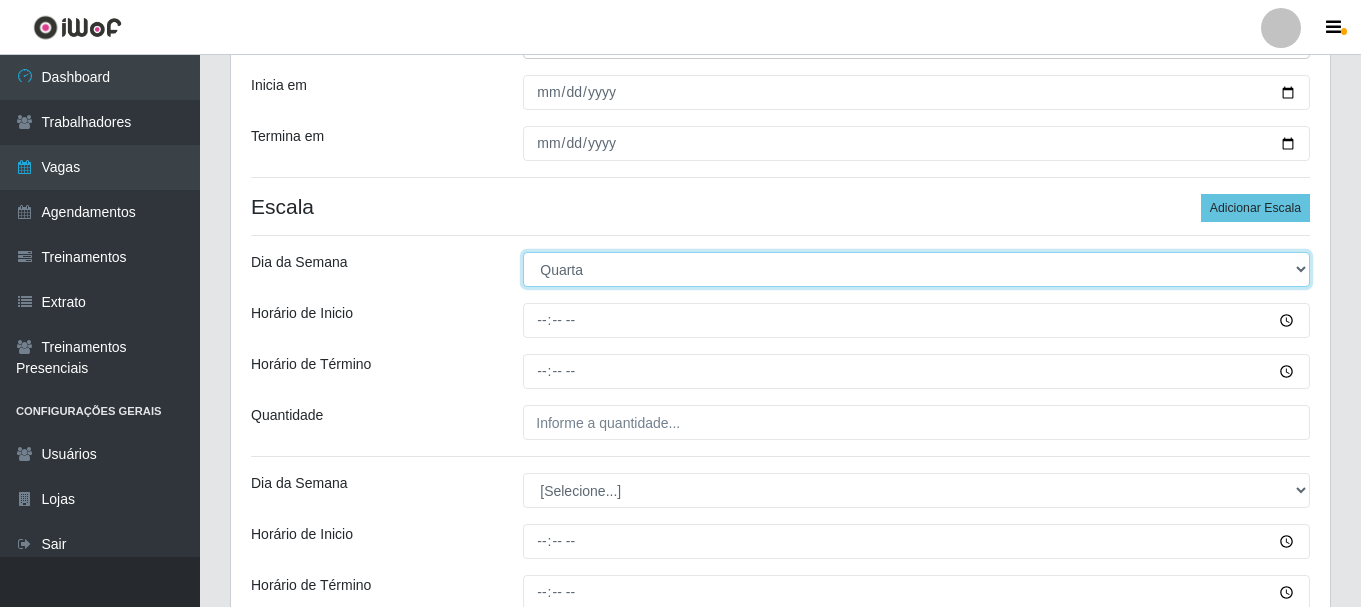 click on "[Selecione...] Segunda Terça Quarta Quinta Sexta Sábado Domingo" at bounding box center [916, 269] 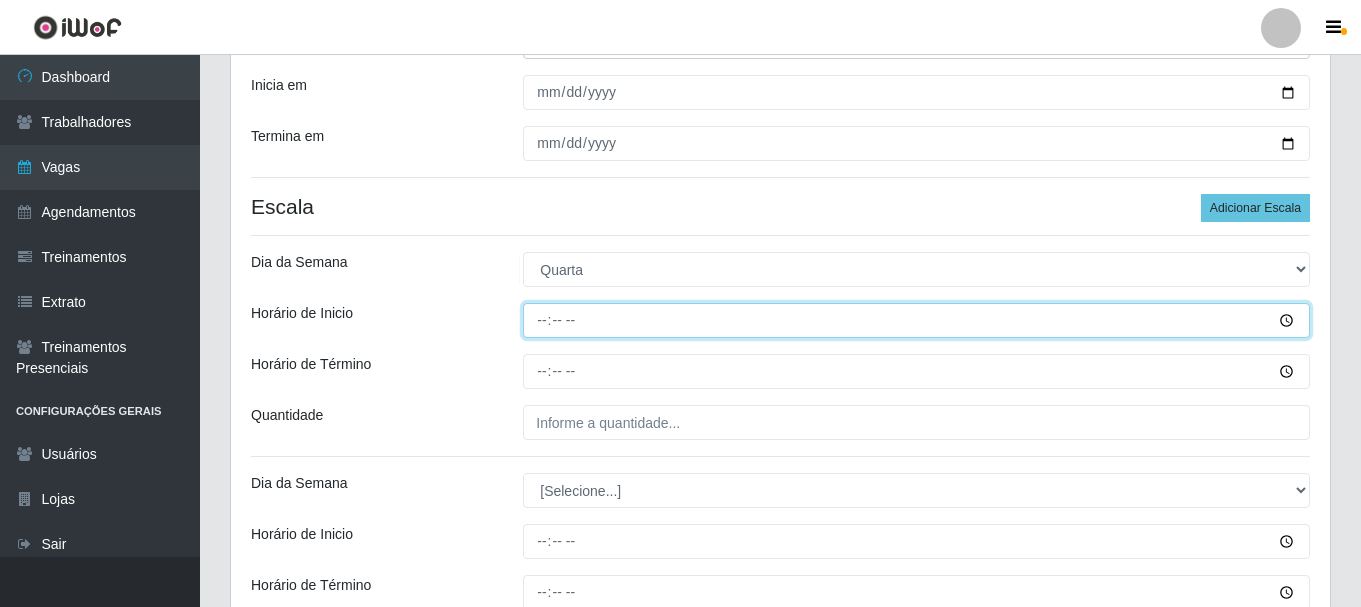 click on "Horário de Inicio" at bounding box center (916, 320) 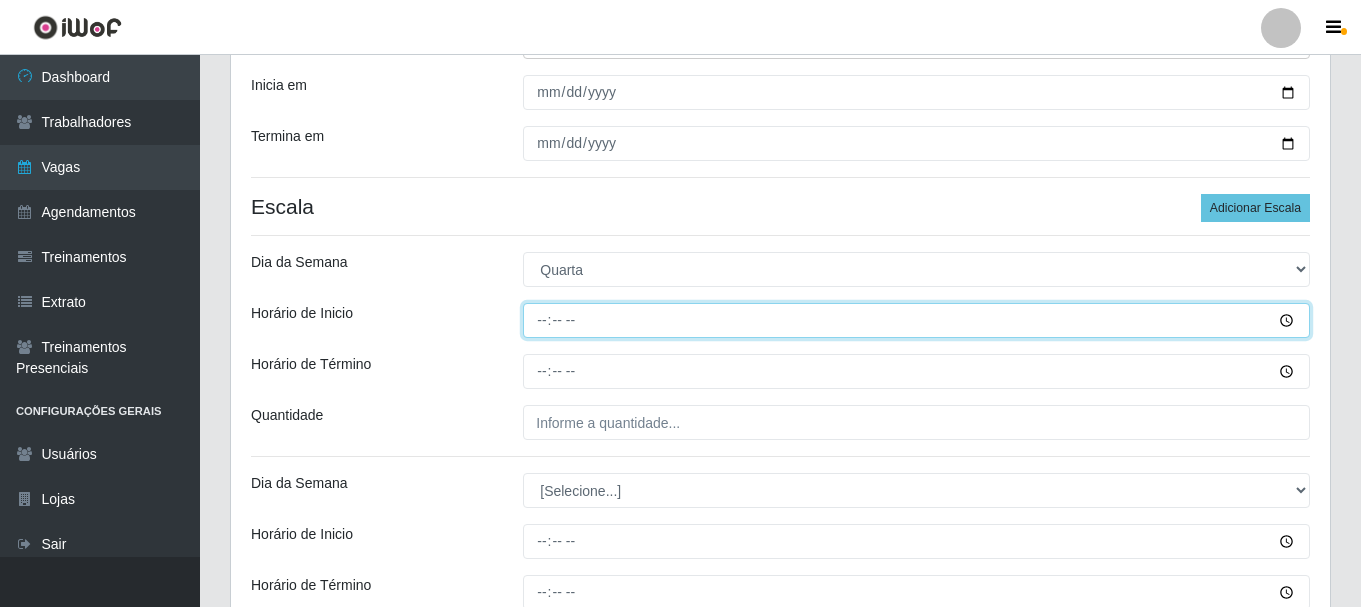 type on "08:00" 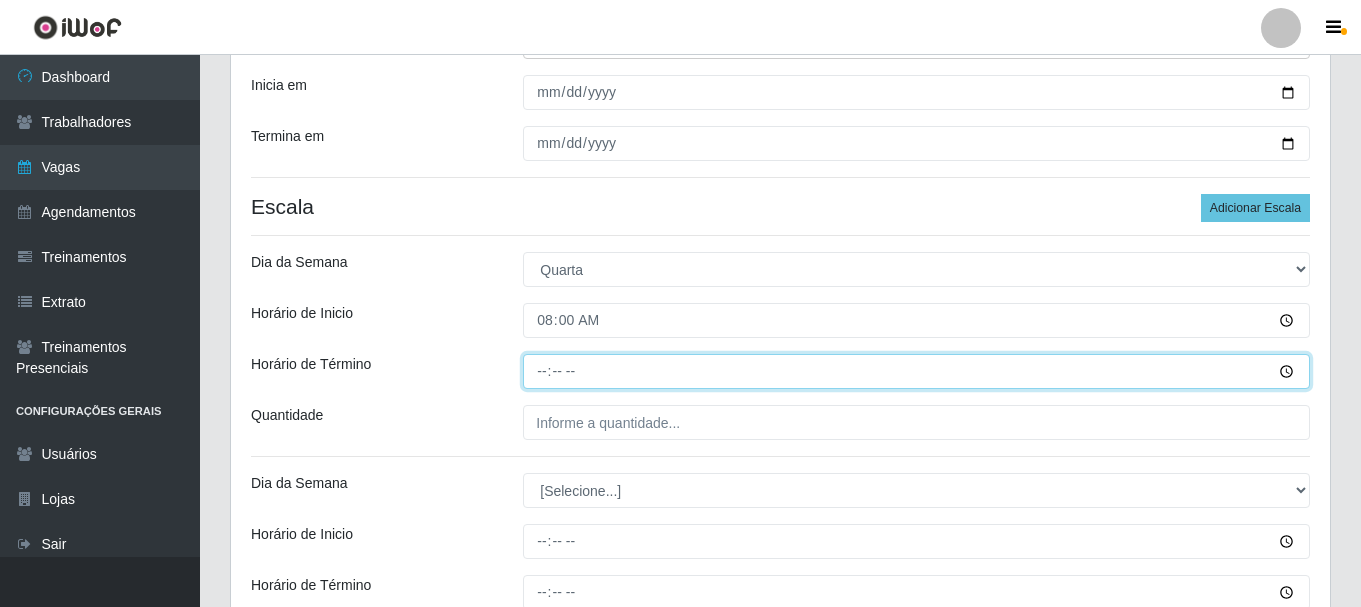 click on "Horário de Término" at bounding box center [916, 371] 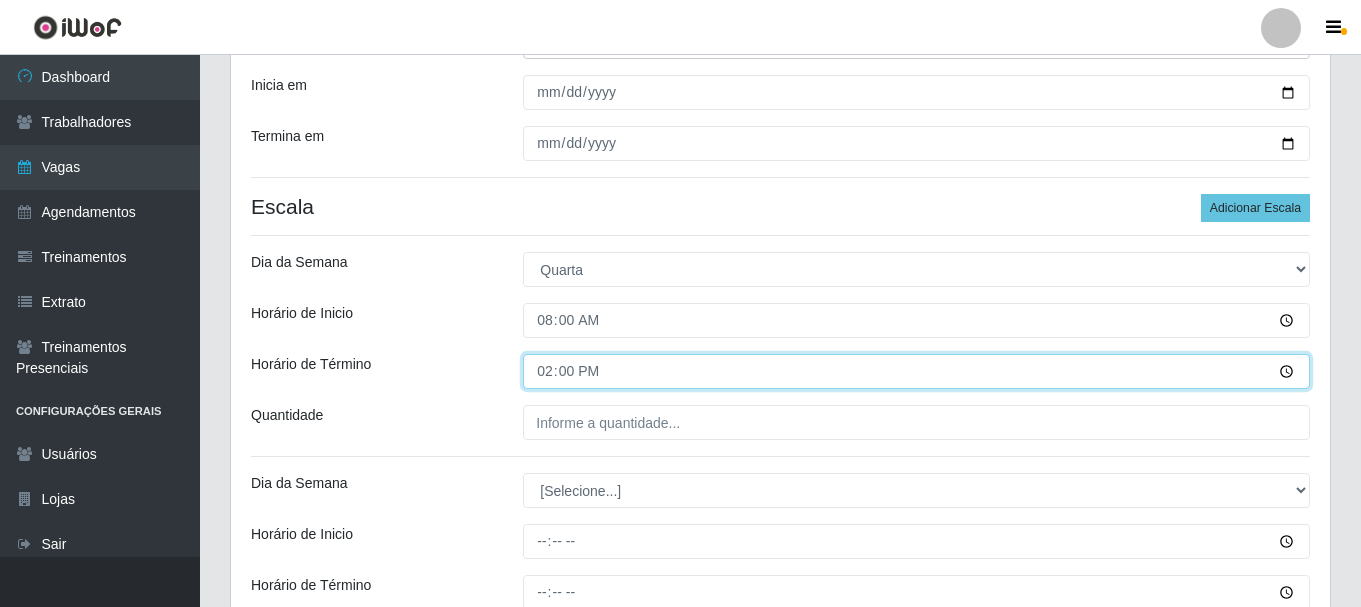 scroll, scrollTop: 373, scrollLeft: 0, axis: vertical 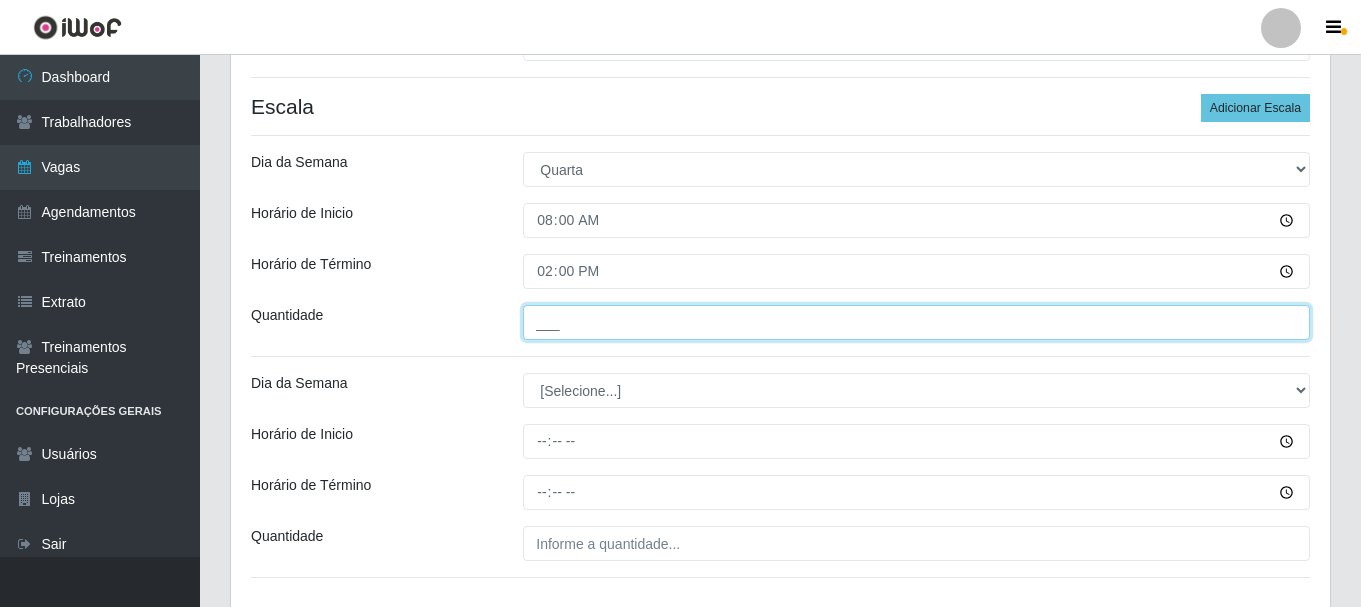 click on "___" at bounding box center [916, 322] 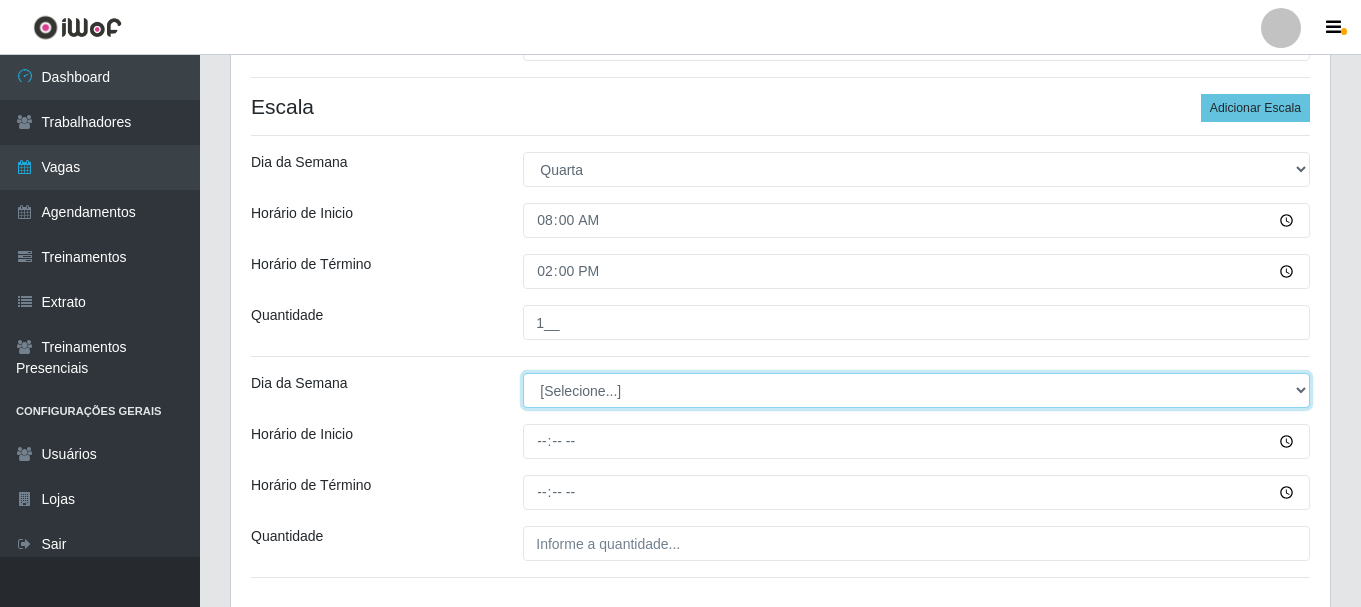 click on "[Selecione...] Segunda Terça Quarta Quinta Sexta Sábado Domingo" at bounding box center [916, 390] 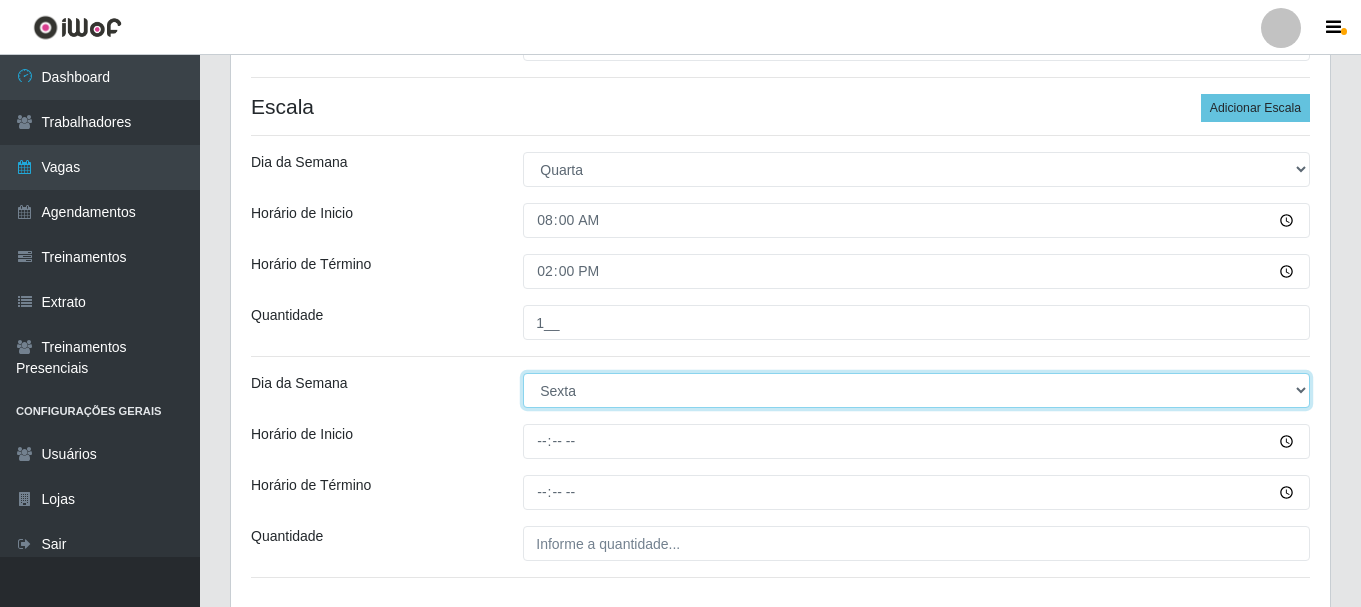 click on "[Selecione...] Segunda Terça Quarta Quinta Sexta Sábado Domingo" at bounding box center [916, 390] 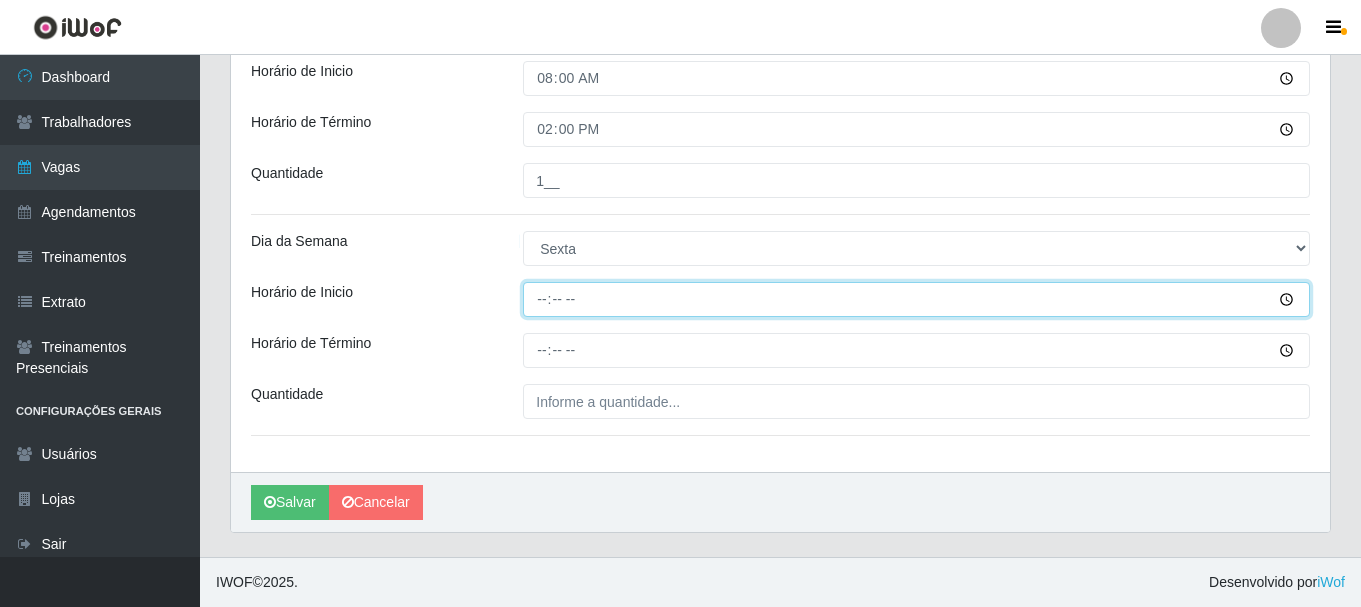 click on "Horário de Inicio" at bounding box center [916, 299] 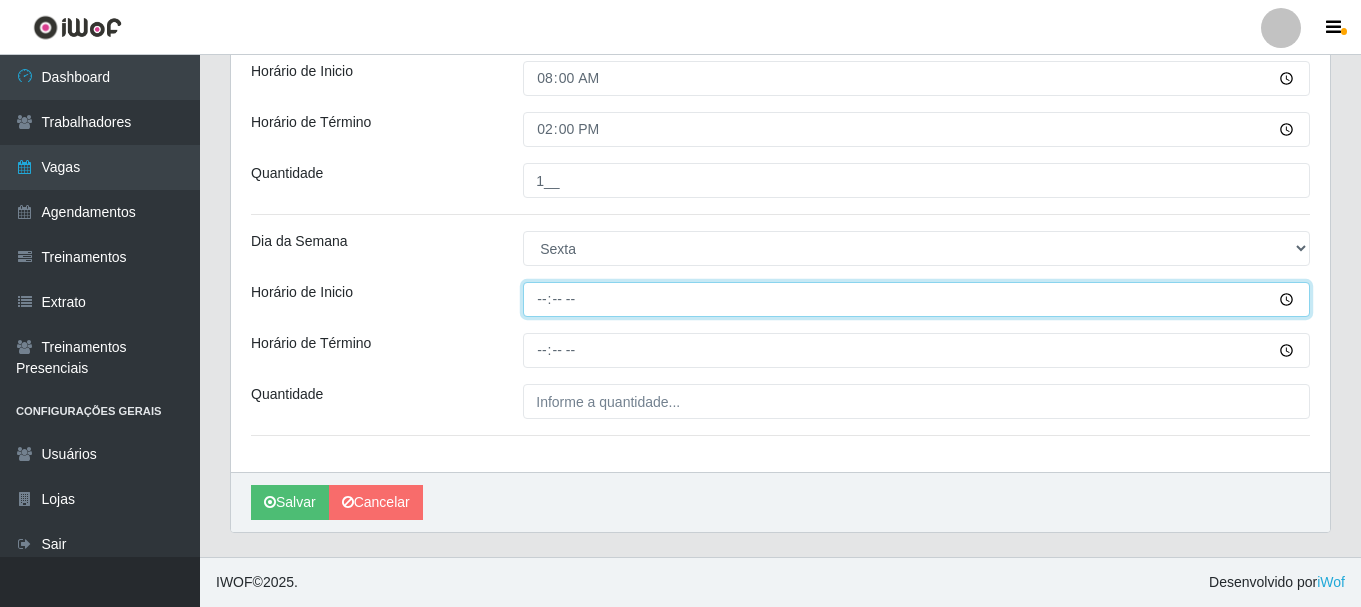 type on "08:00" 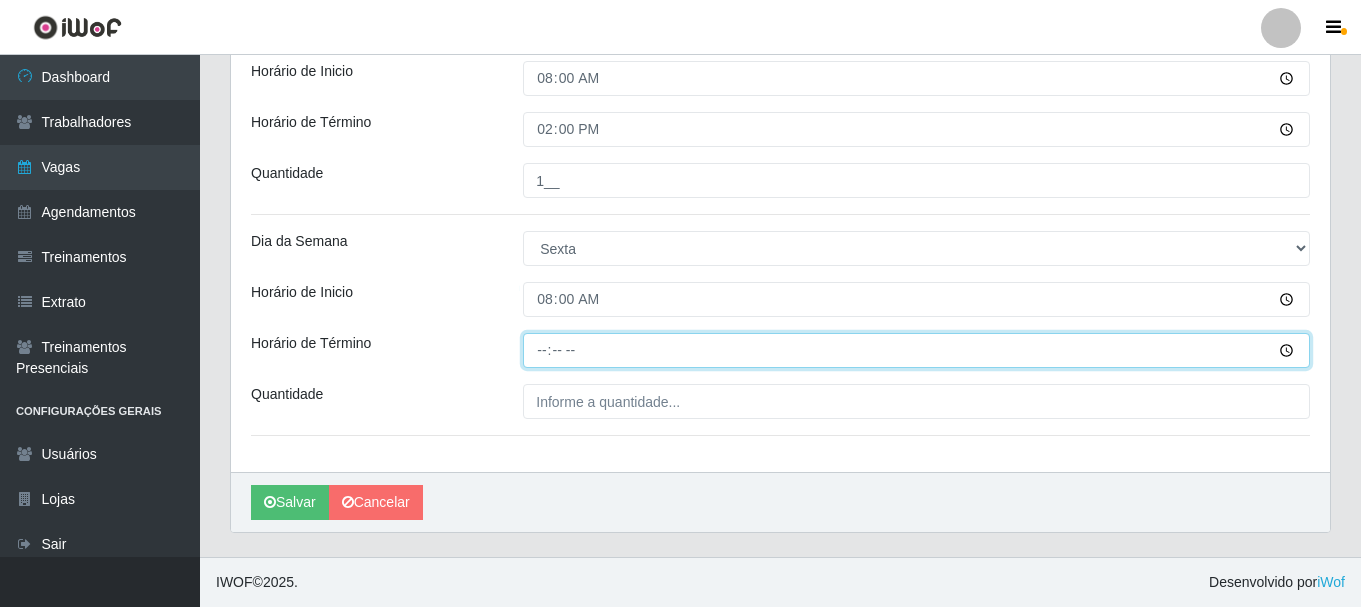 click on "Horário de Término" at bounding box center [916, 350] 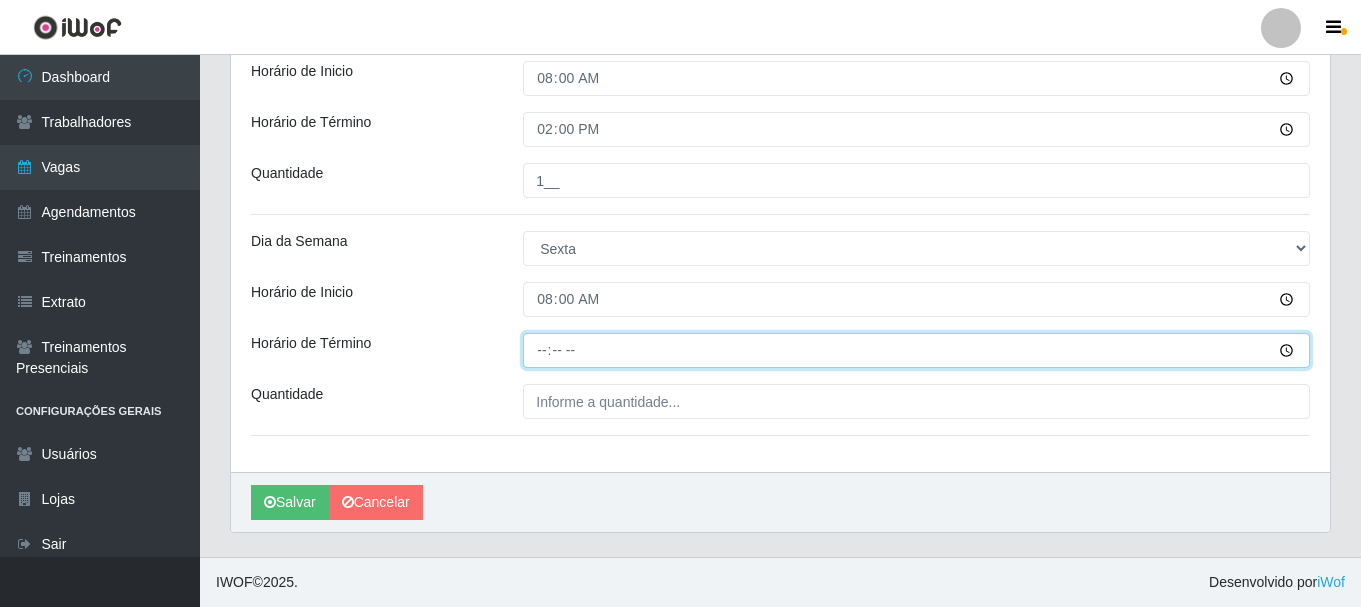 type on "14:00" 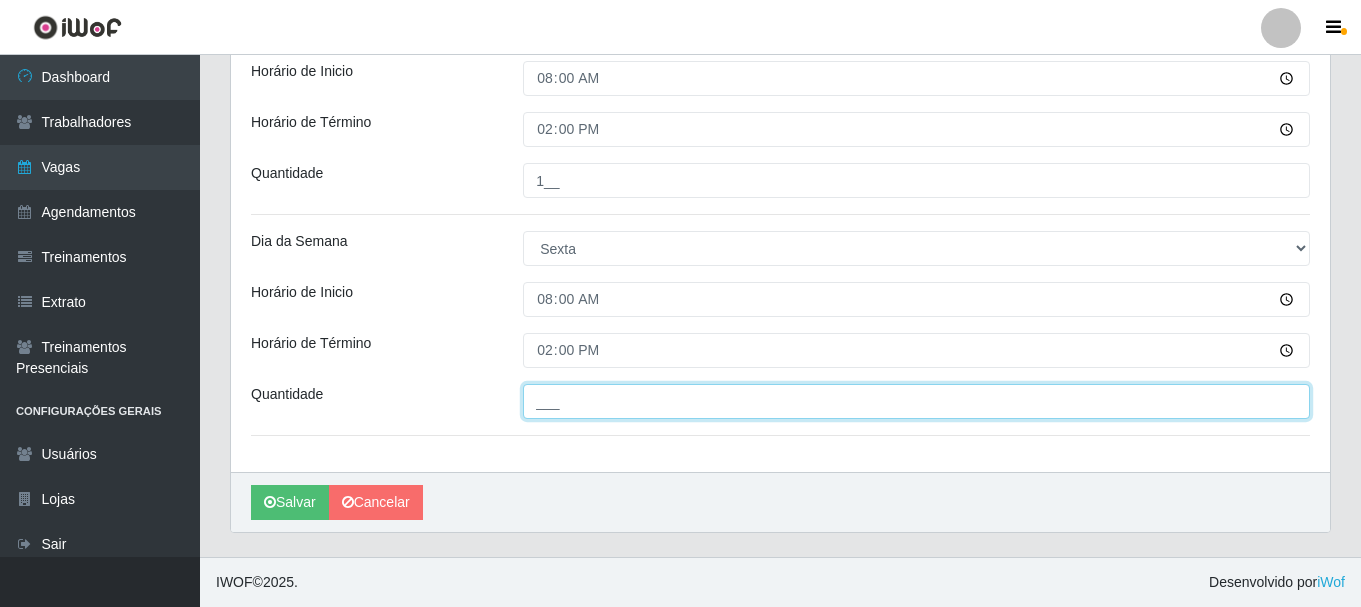 click on "___" at bounding box center [916, 401] 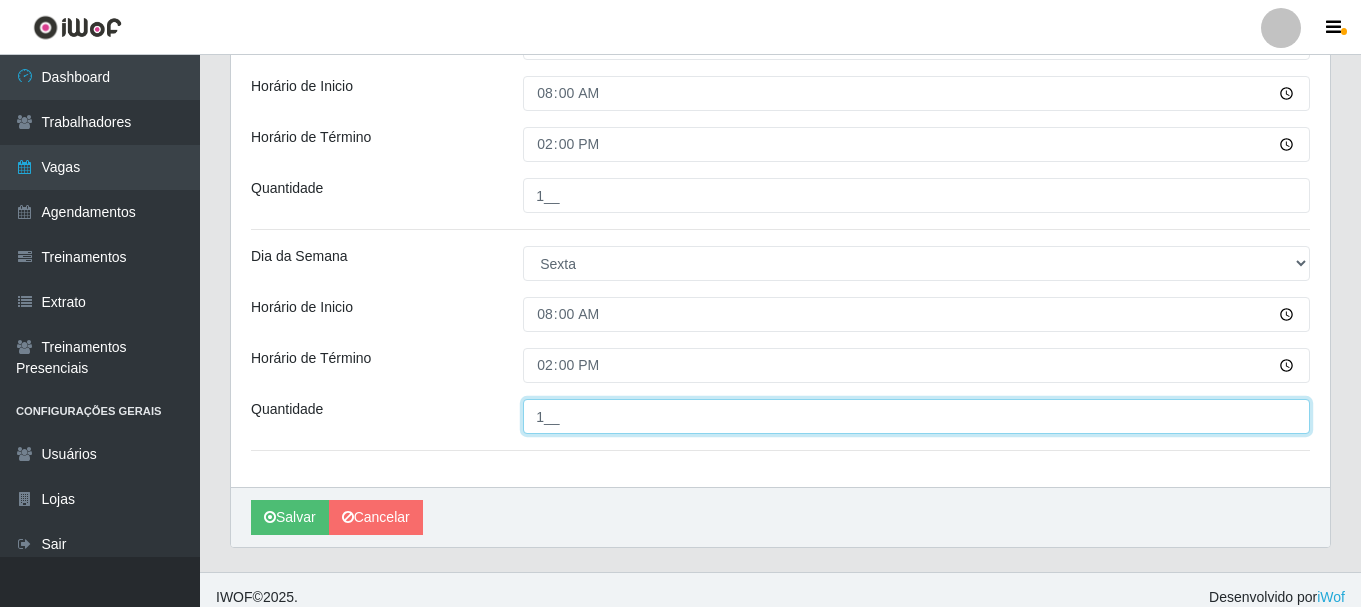 scroll, scrollTop: 515, scrollLeft: 0, axis: vertical 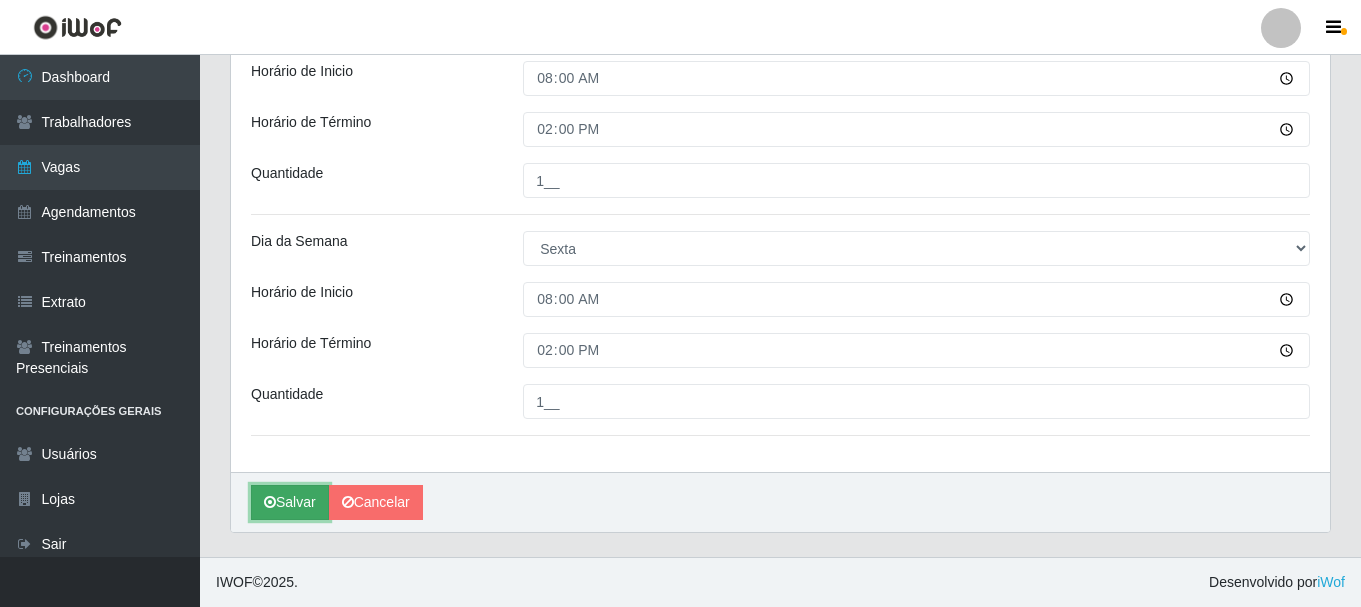 click on "Salvar" at bounding box center [290, 502] 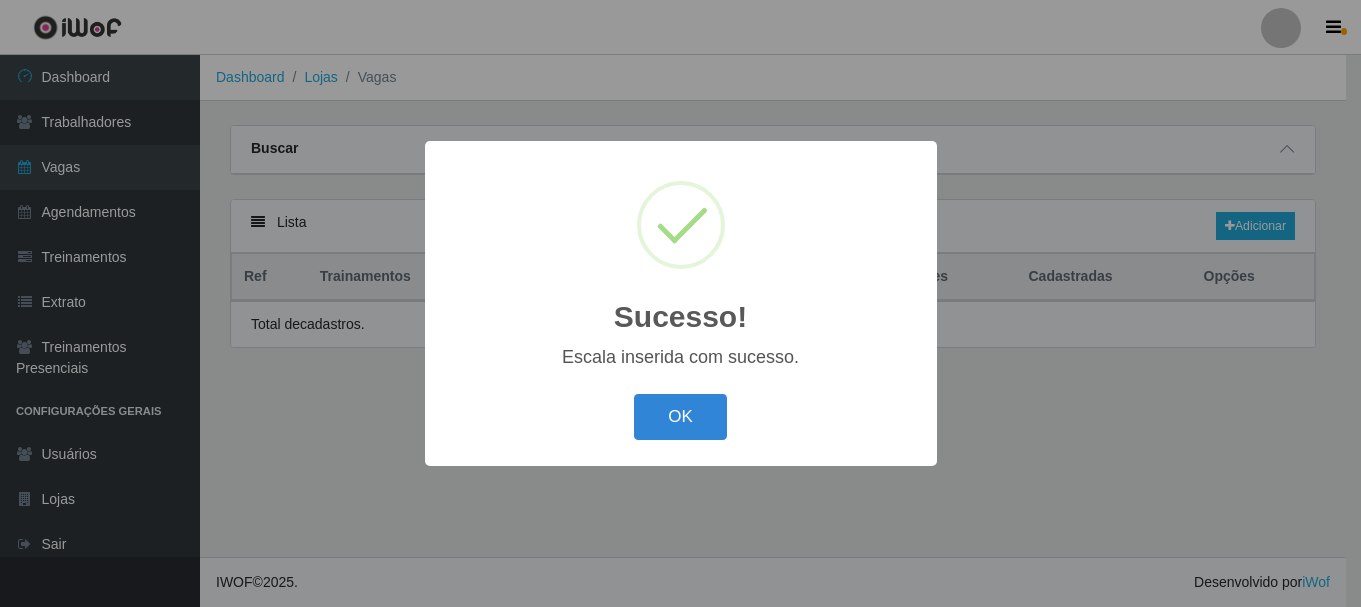 scroll, scrollTop: 0, scrollLeft: 0, axis: both 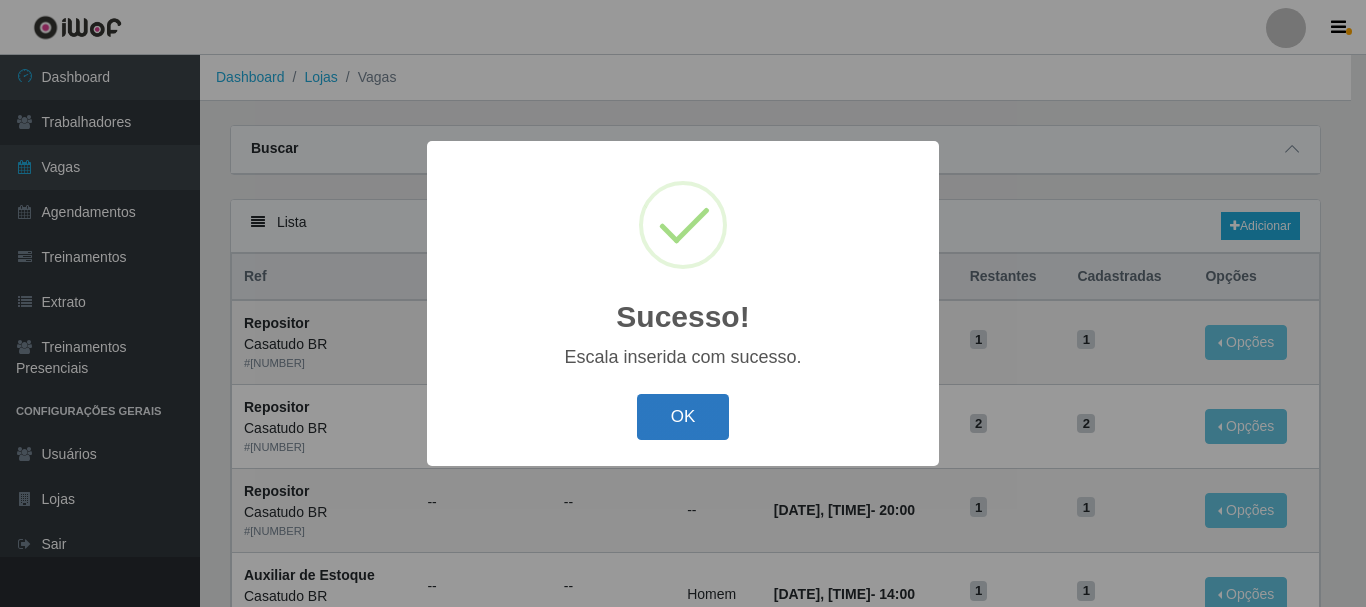 click on "OK" at bounding box center [683, 417] 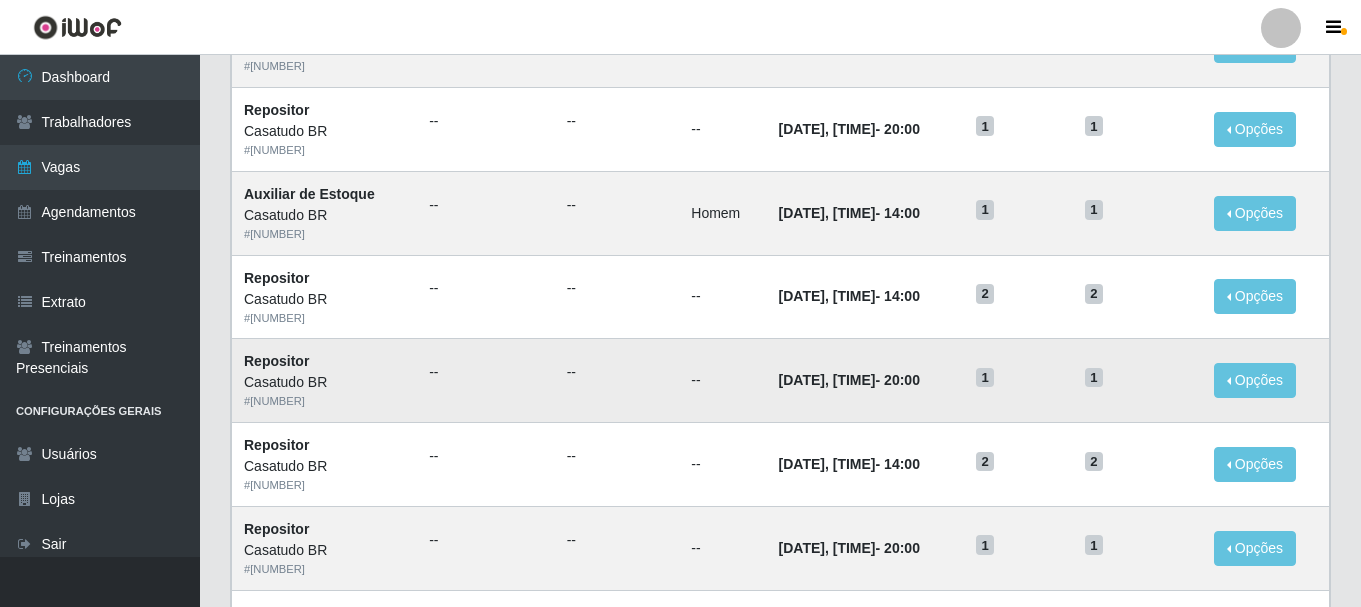 scroll, scrollTop: 1088, scrollLeft: 0, axis: vertical 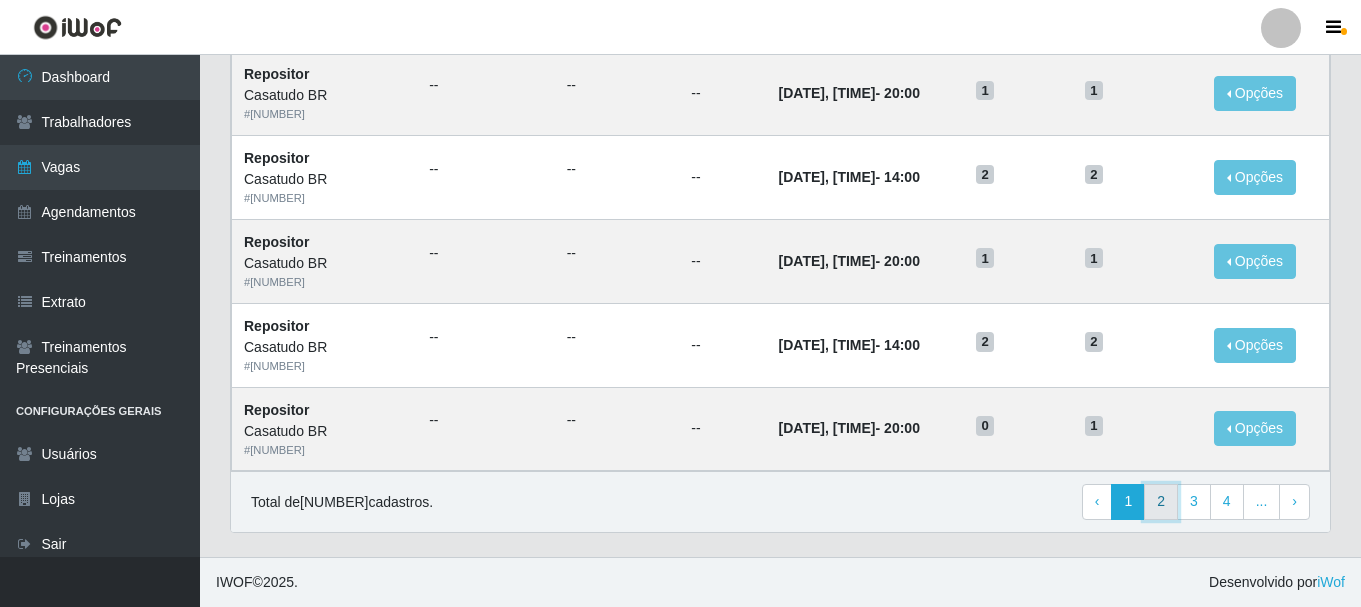 click on "2" at bounding box center [1161, 502] 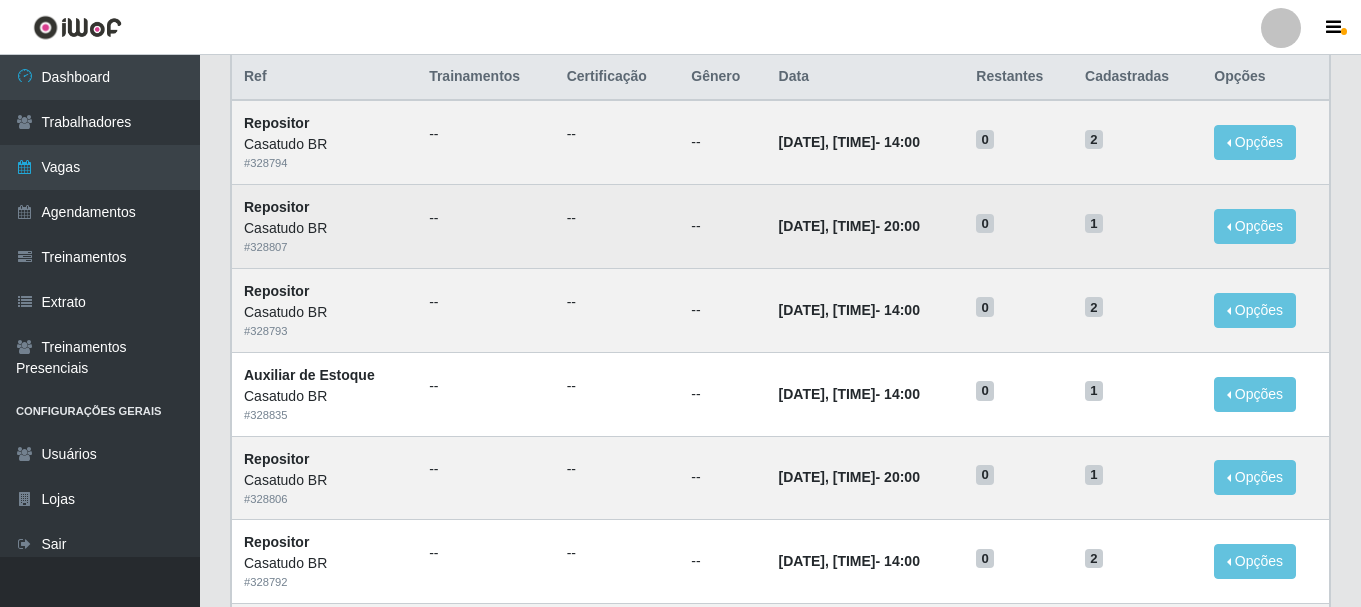 scroll, scrollTop: 100, scrollLeft: 0, axis: vertical 